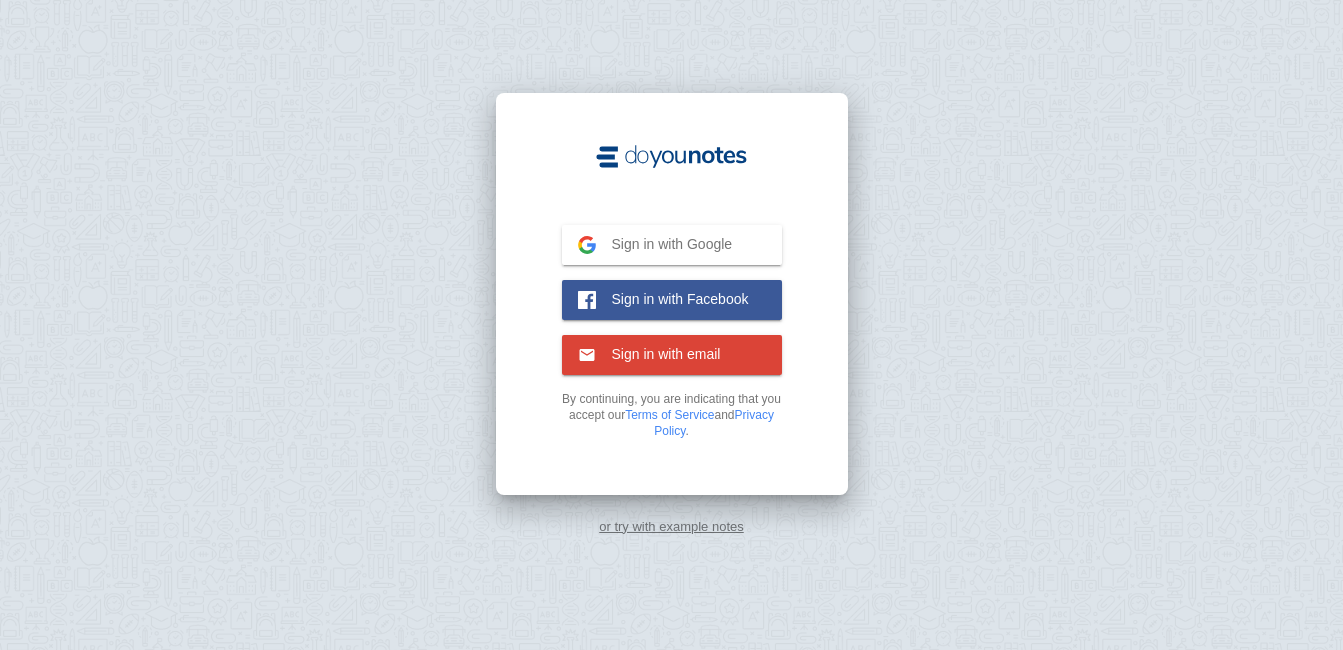 scroll, scrollTop: 0, scrollLeft: 0, axis: both 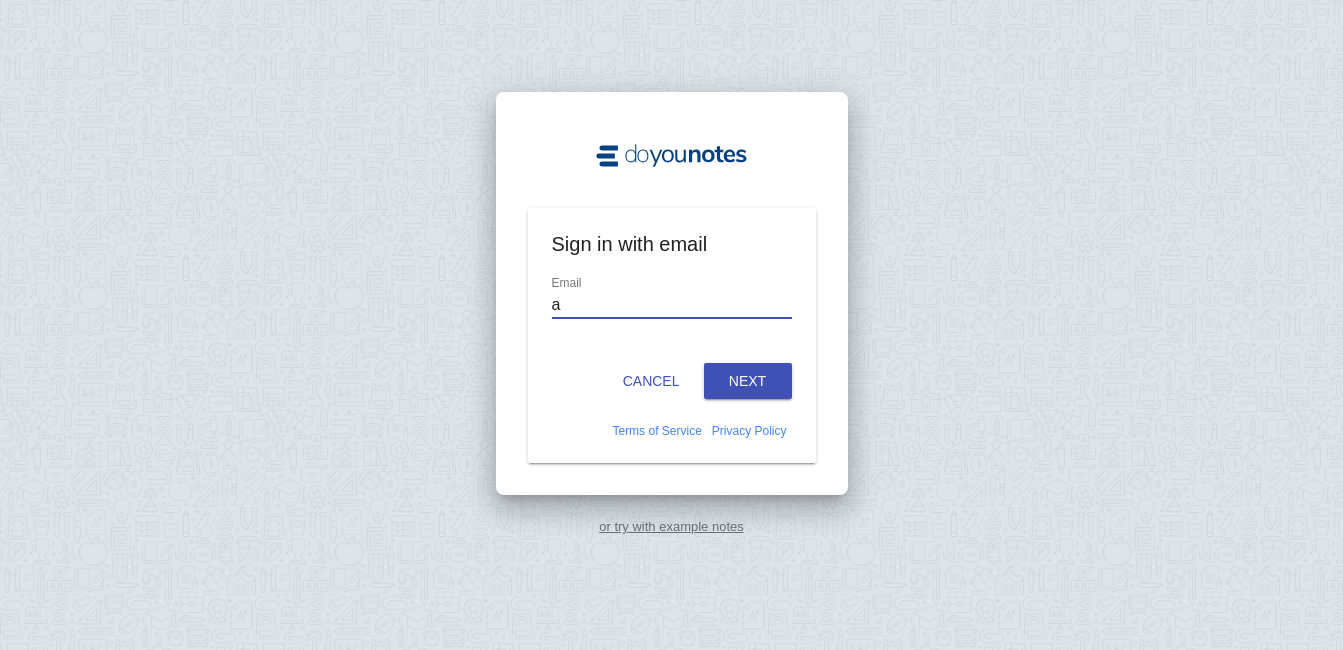click on "a" at bounding box center (672, 305) 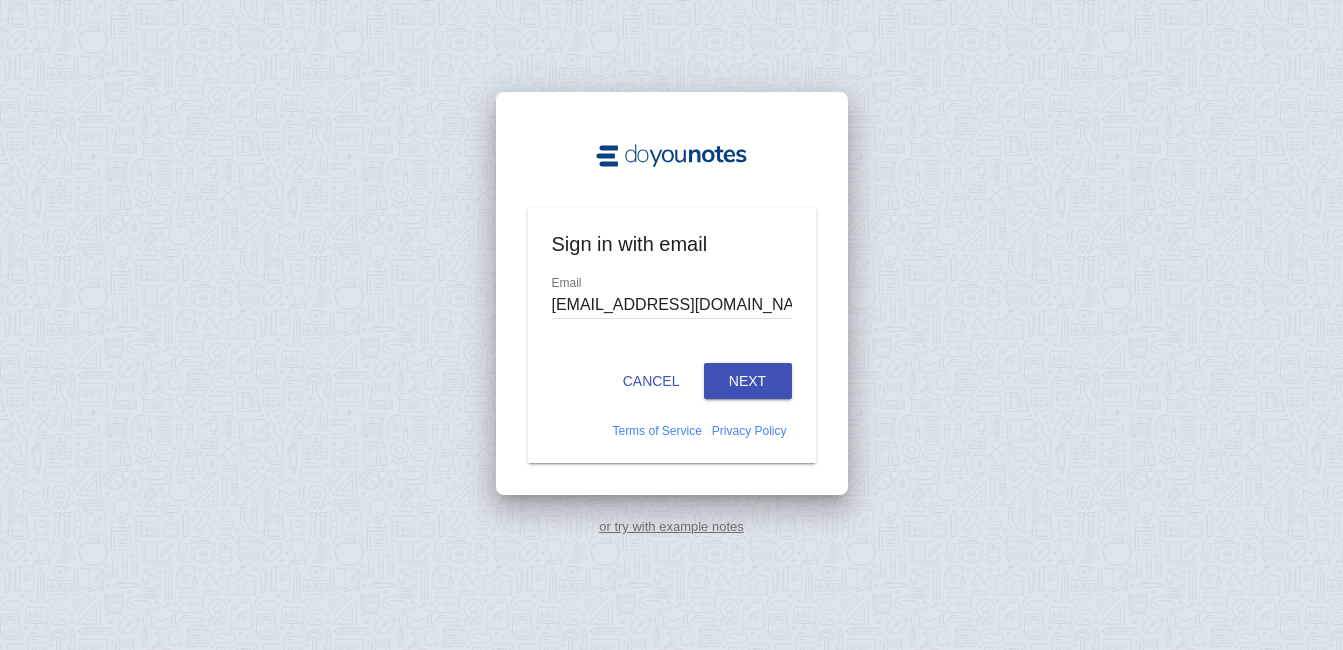 click on "Next" at bounding box center (748, 381) 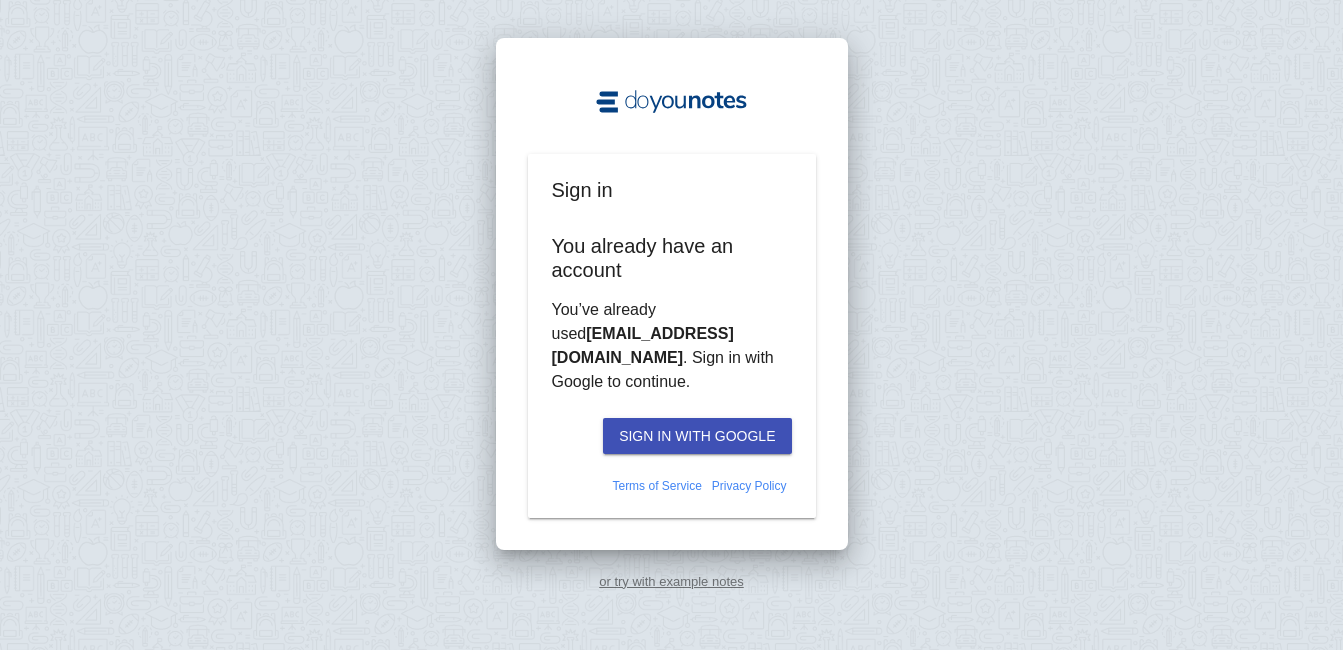 click on "aanyadesilva11@gmail.com" at bounding box center (643, 345) 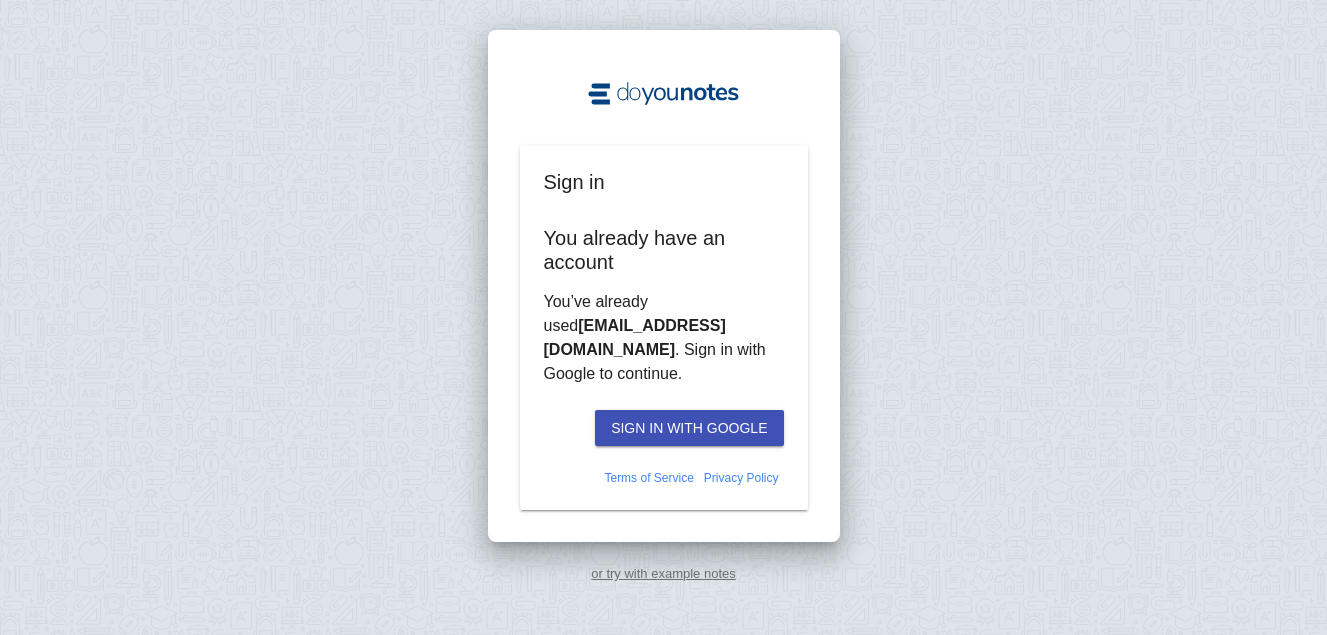 drag, startPoint x: 0, startPoint y: 2, endPoint x: 386, endPoint y: 79, distance: 393.60513 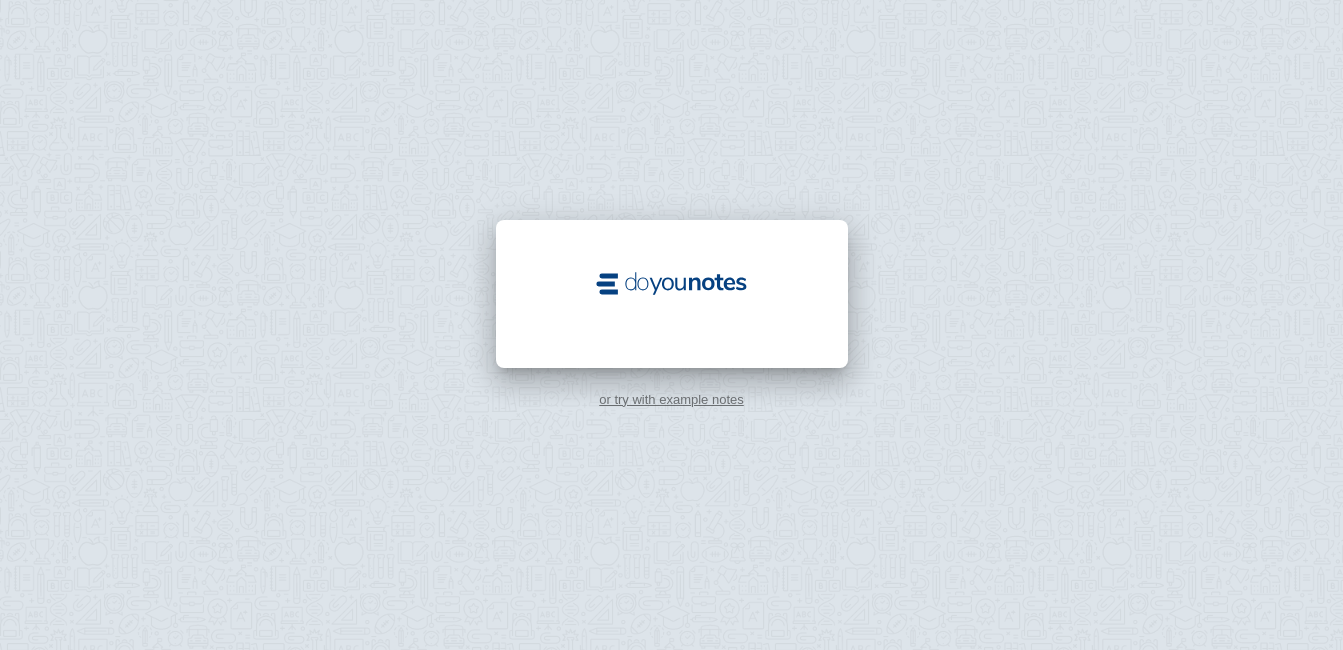 scroll, scrollTop: 0, scrollLeft: 0, axis: both 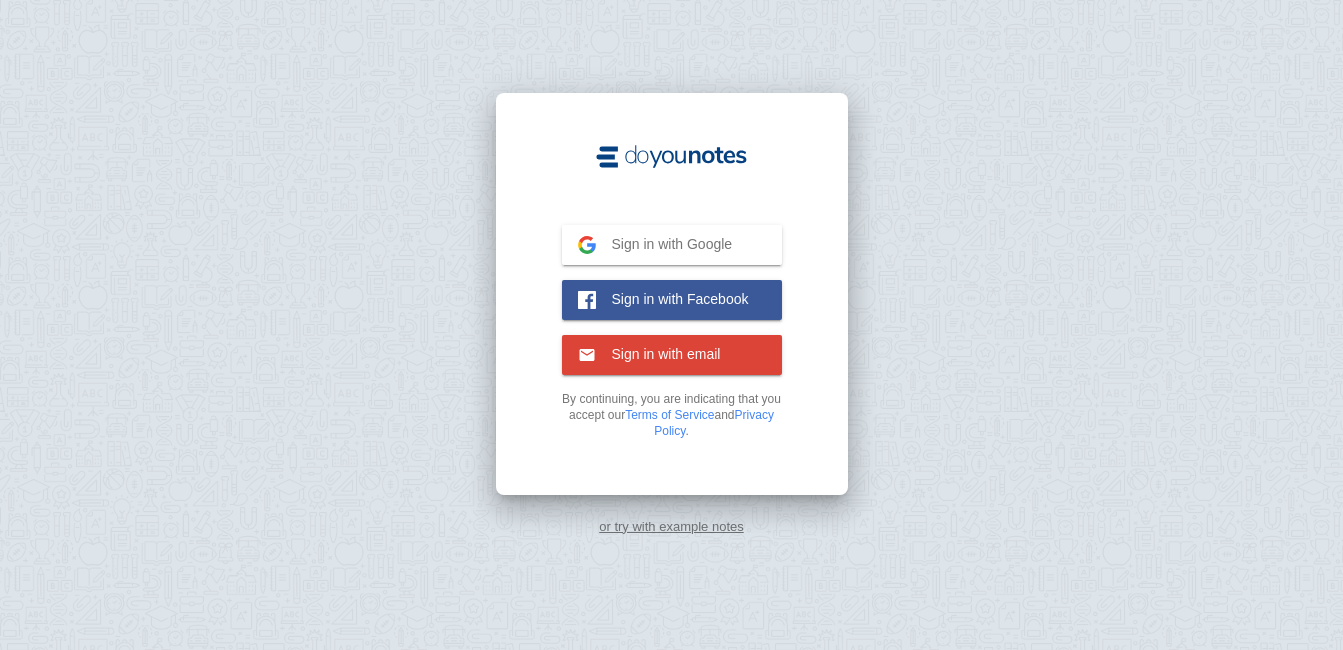 click on "Sign in with email Email" at bounding box center (672, 355) 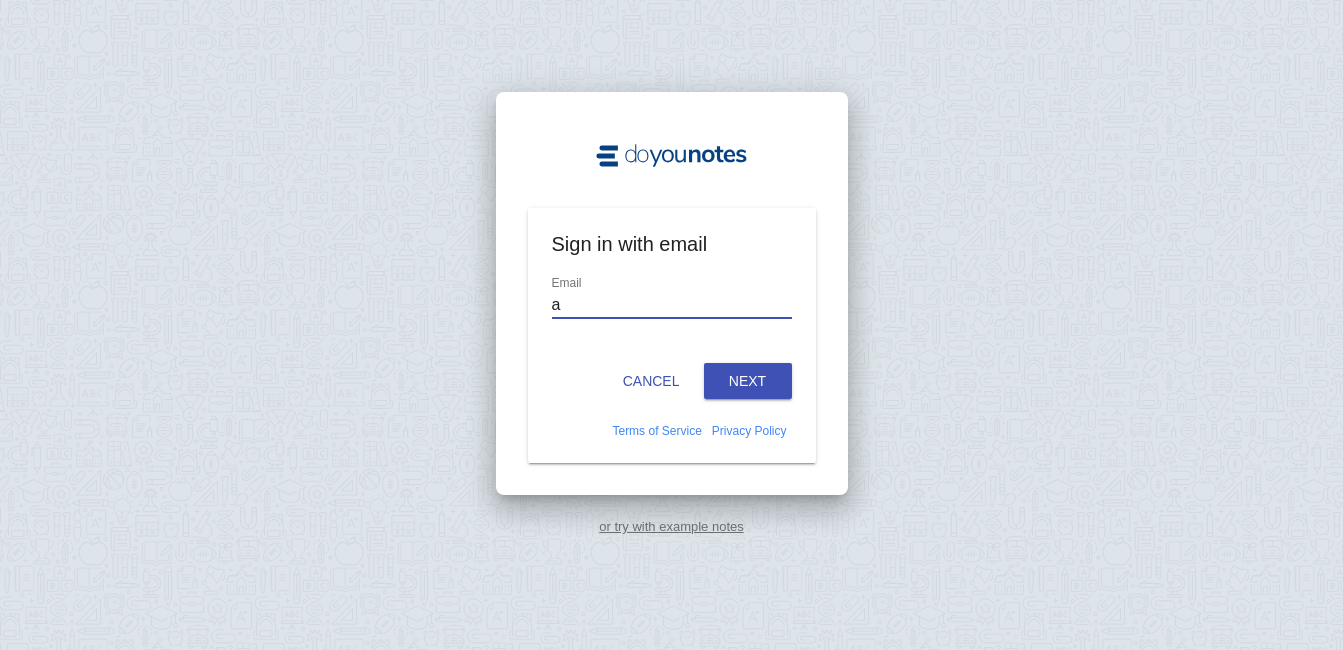 type on "aanyadesilva11@gmail.com" 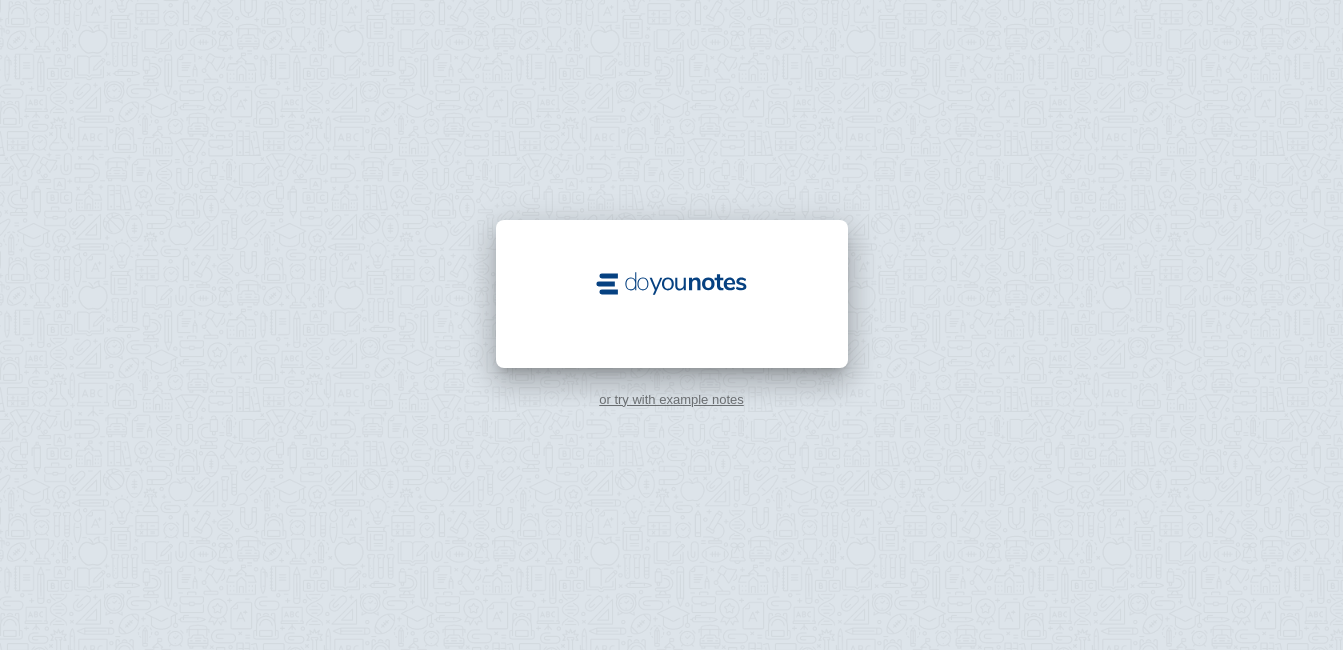 scroll, scrollTop: 0, scrollLeft: 0, axis: both 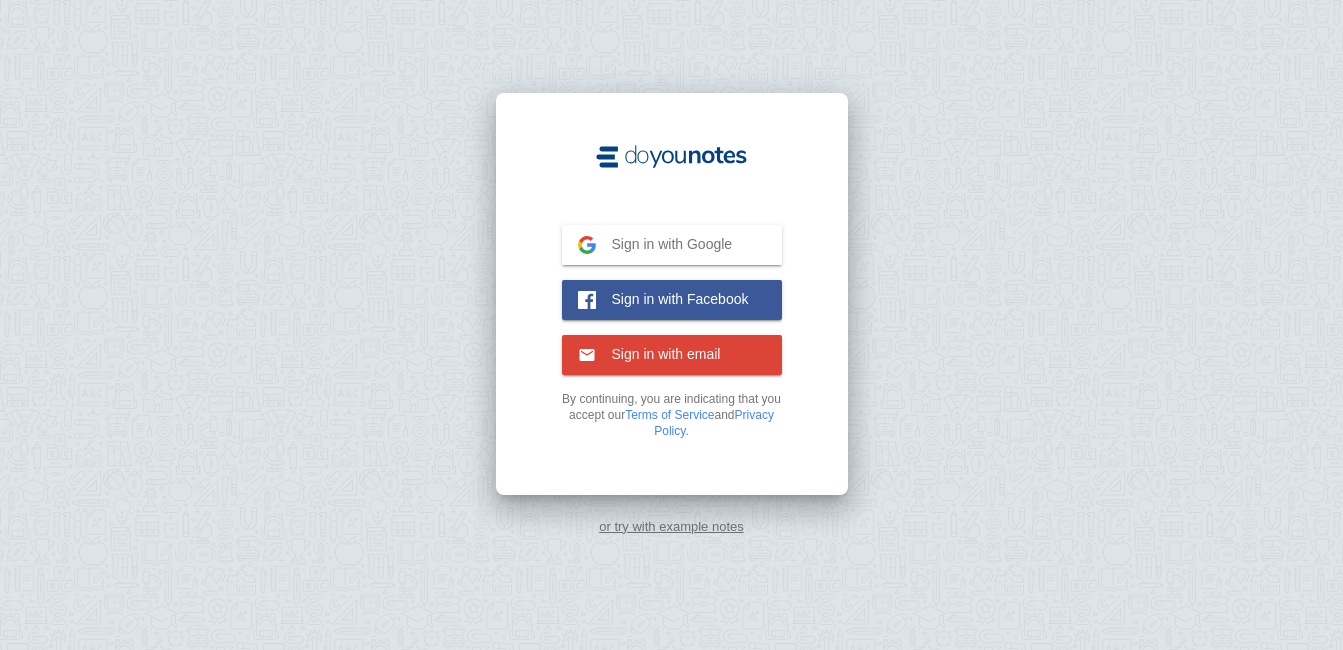 click on "or try with example notes" at bounding box center [671, 526] 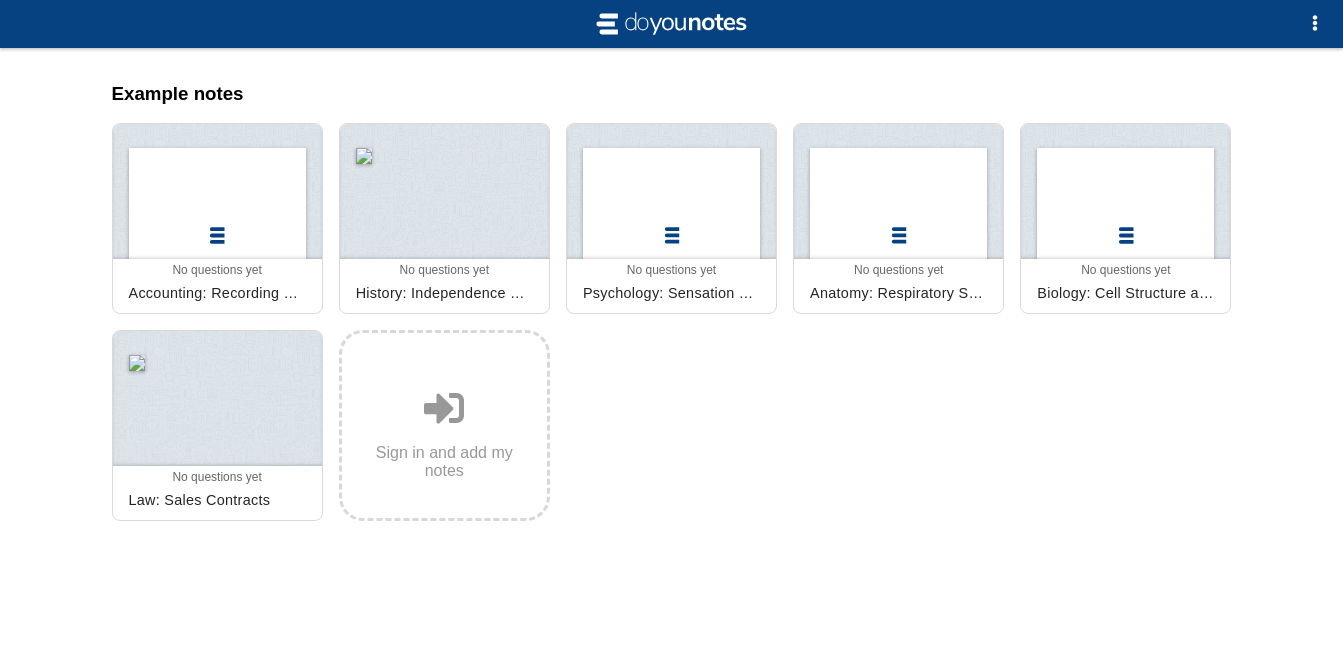 scroll, scrollTop: 0, scrollLeft: 0, axis: both 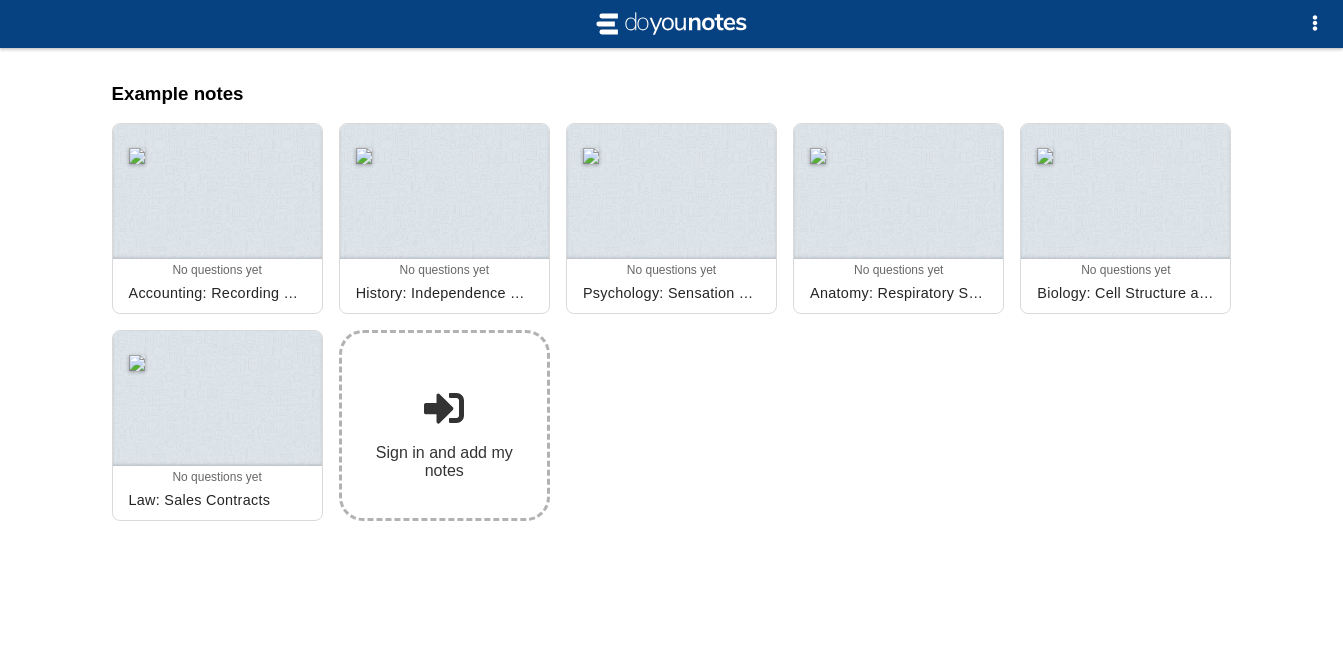 click on "Sign in and add my notes" at bounding box center (444, 425) 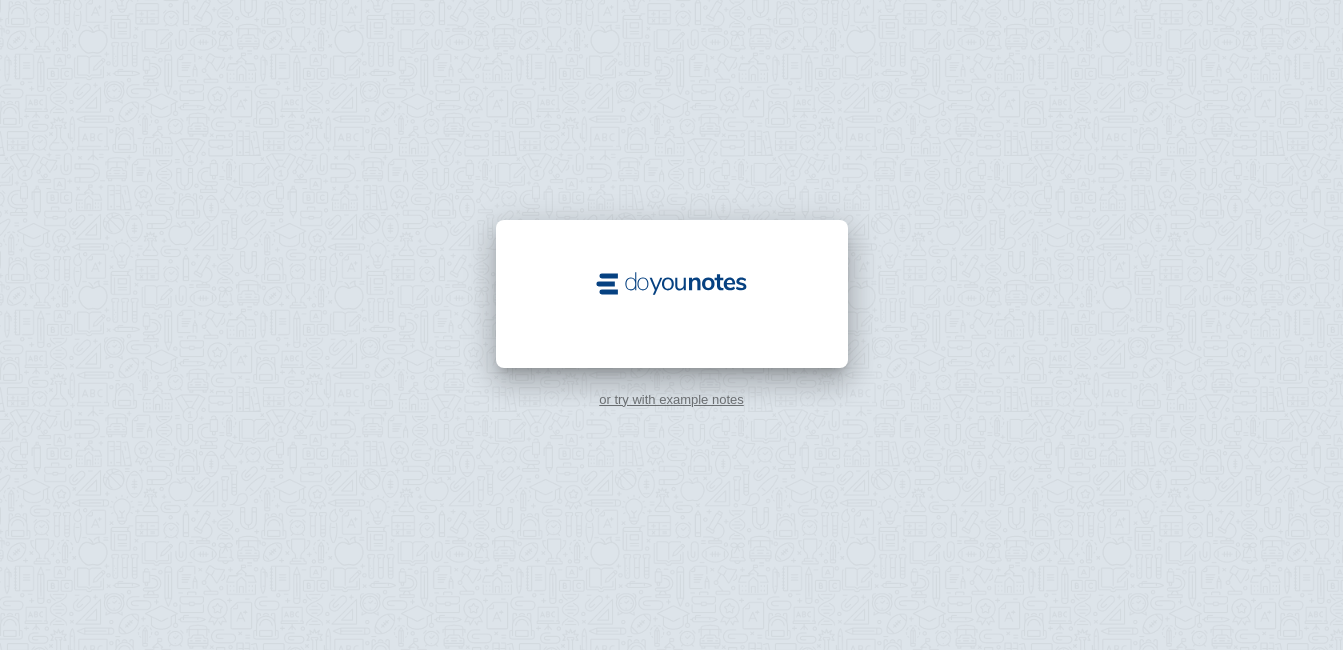 scroll, scrollTop: 0, scrollLeft: 0, axis: both 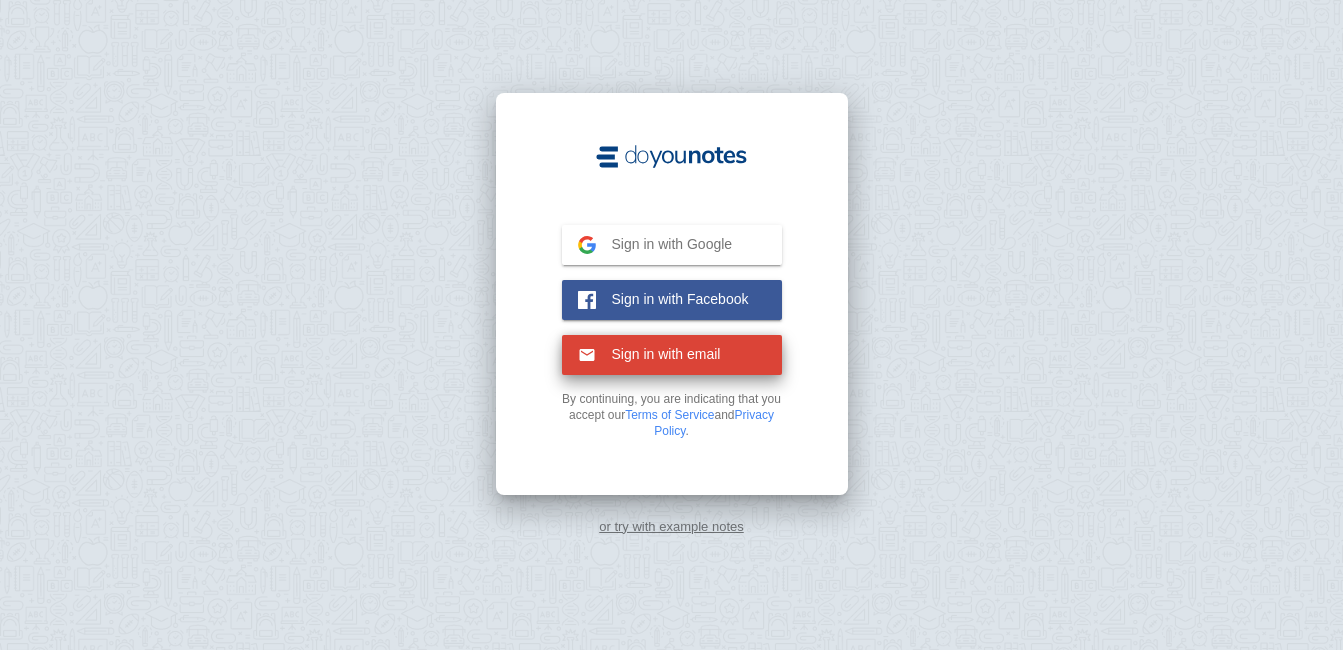 click on "Sign in with email" at bounding box center (658, 354) 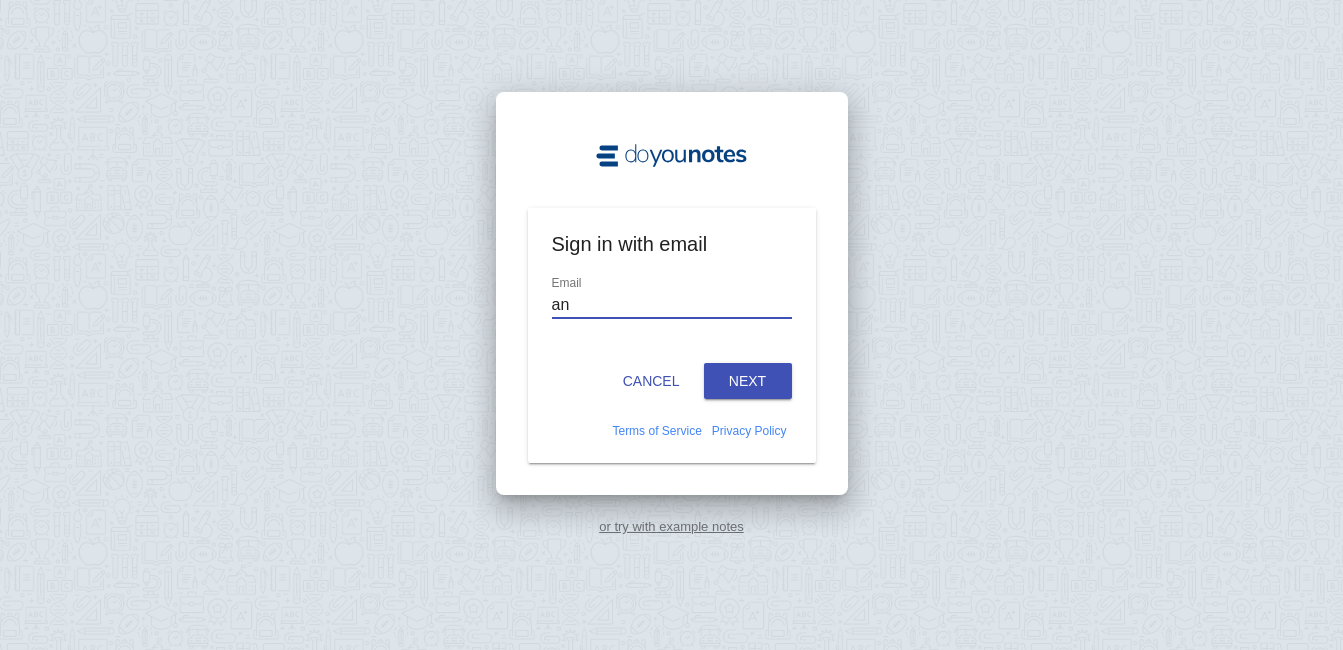 type on "a" 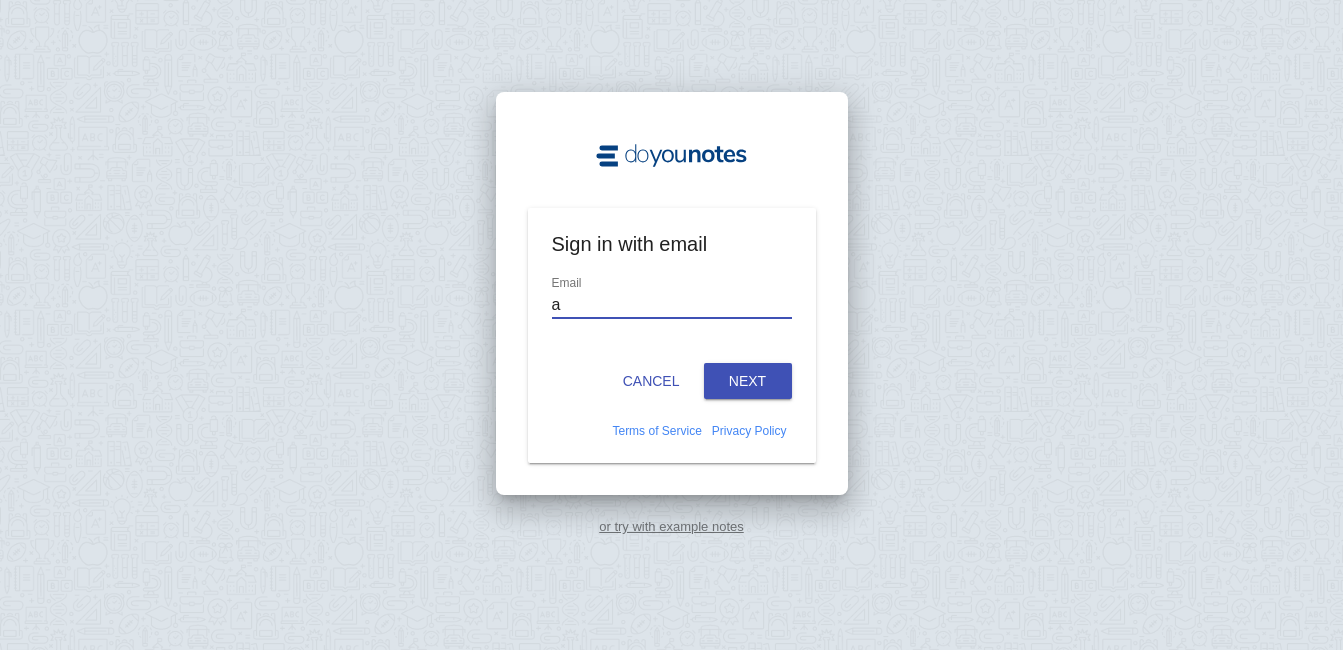 type on "aanyadesilva11@gmail.com" 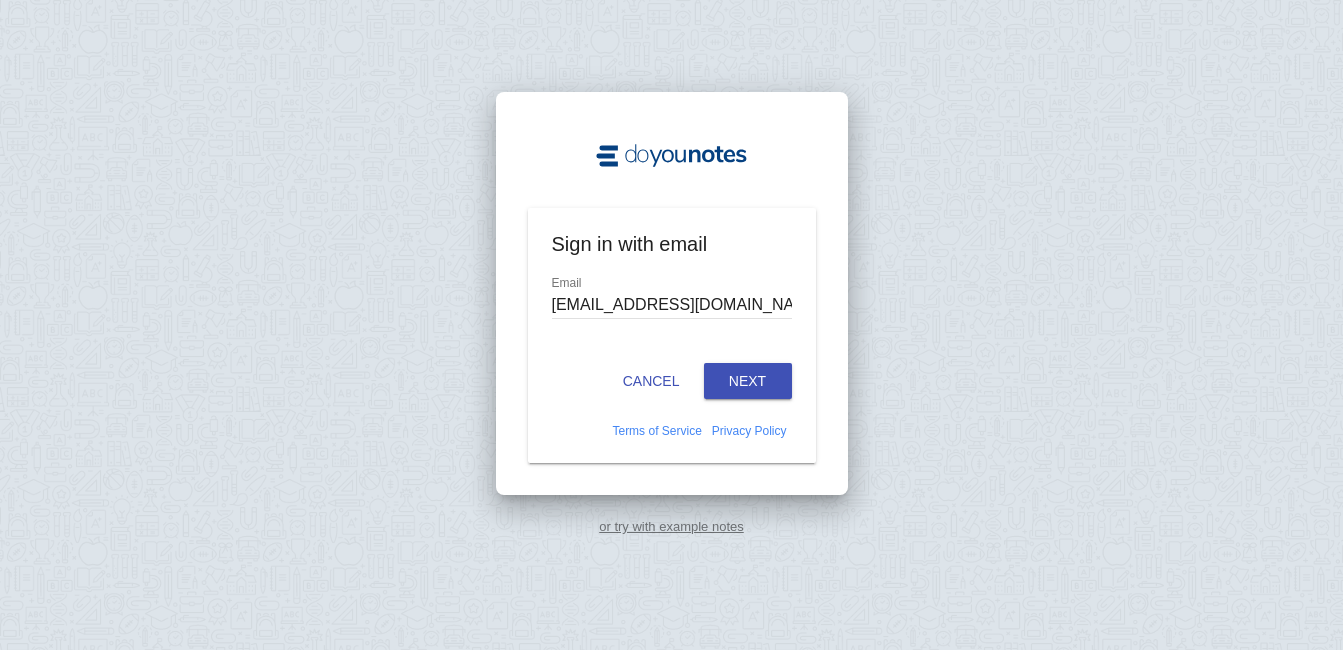 click on "Next" at bounding box center (748, 381) 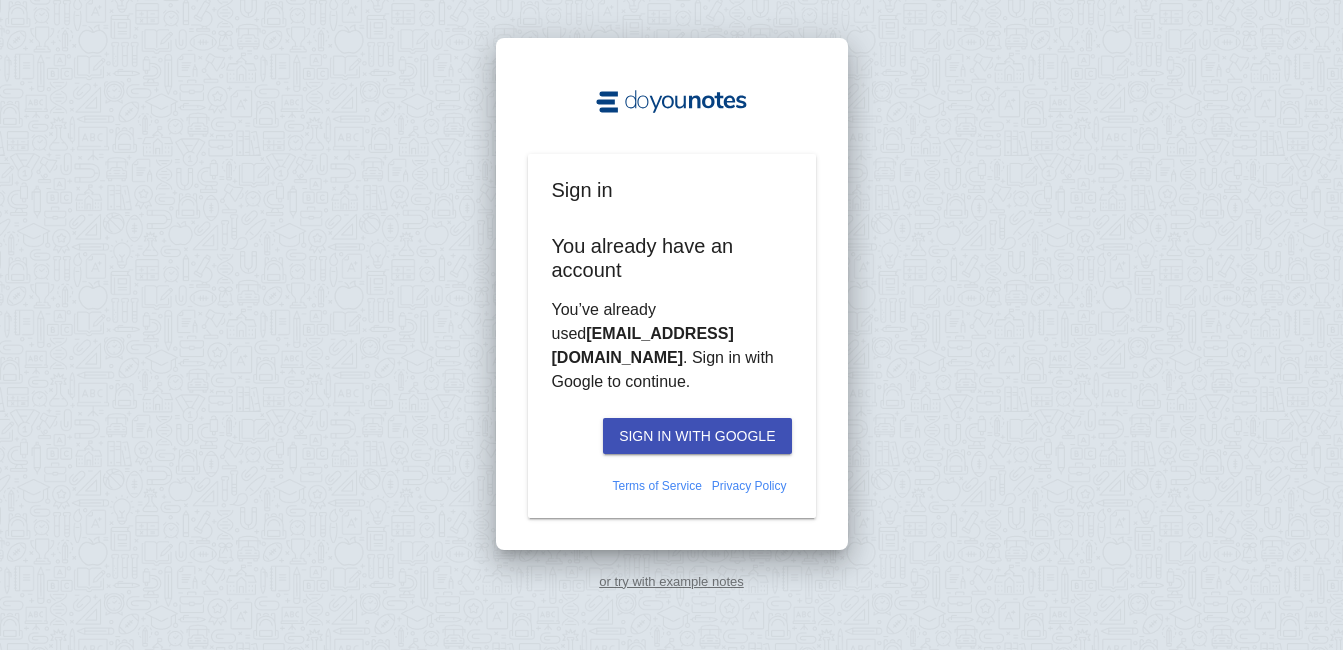 click on "Sign in with Google" at bounding box center (697, 436) 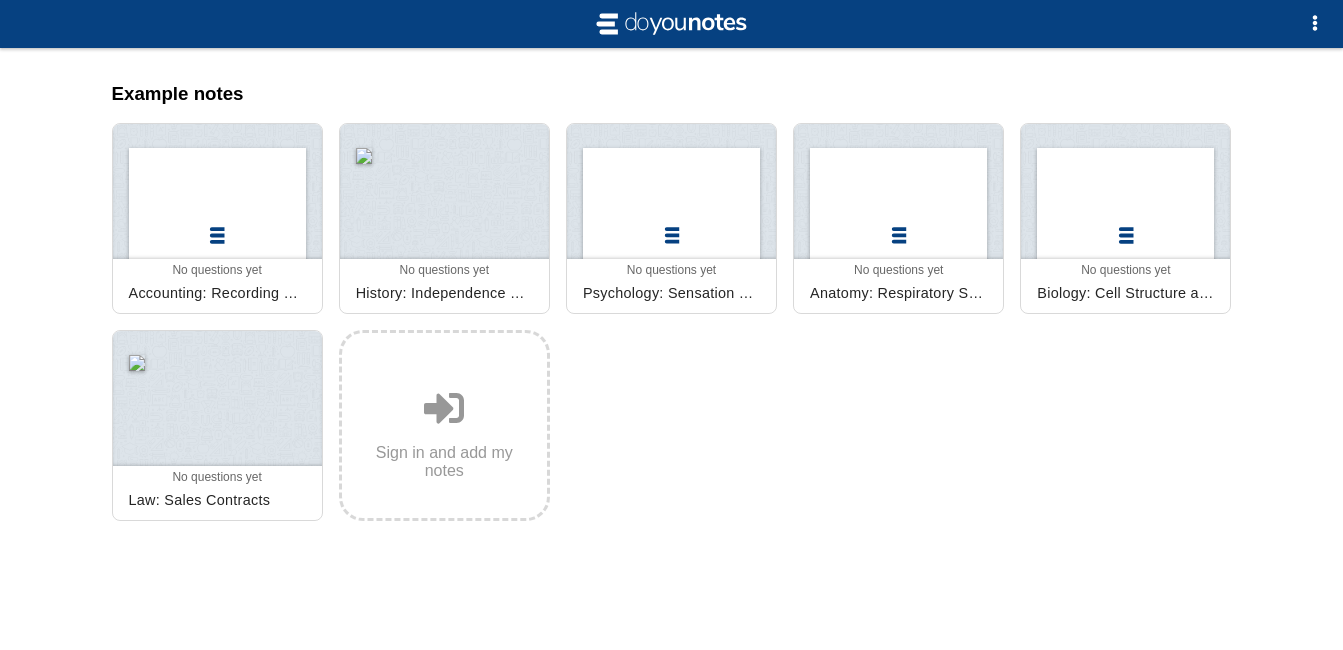 scroll, scrollTop: 0, scrollLeft: 0, axis: both 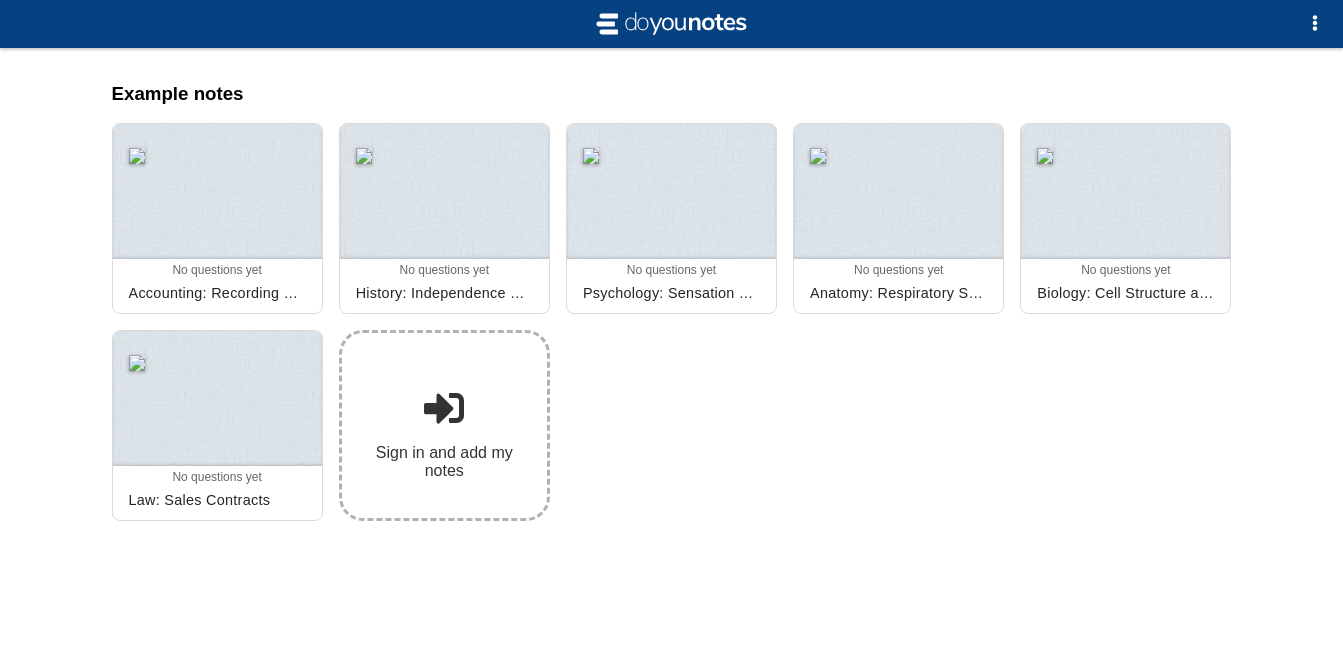 click on "Sign in and add my notes" at bounding box center (444, 425) 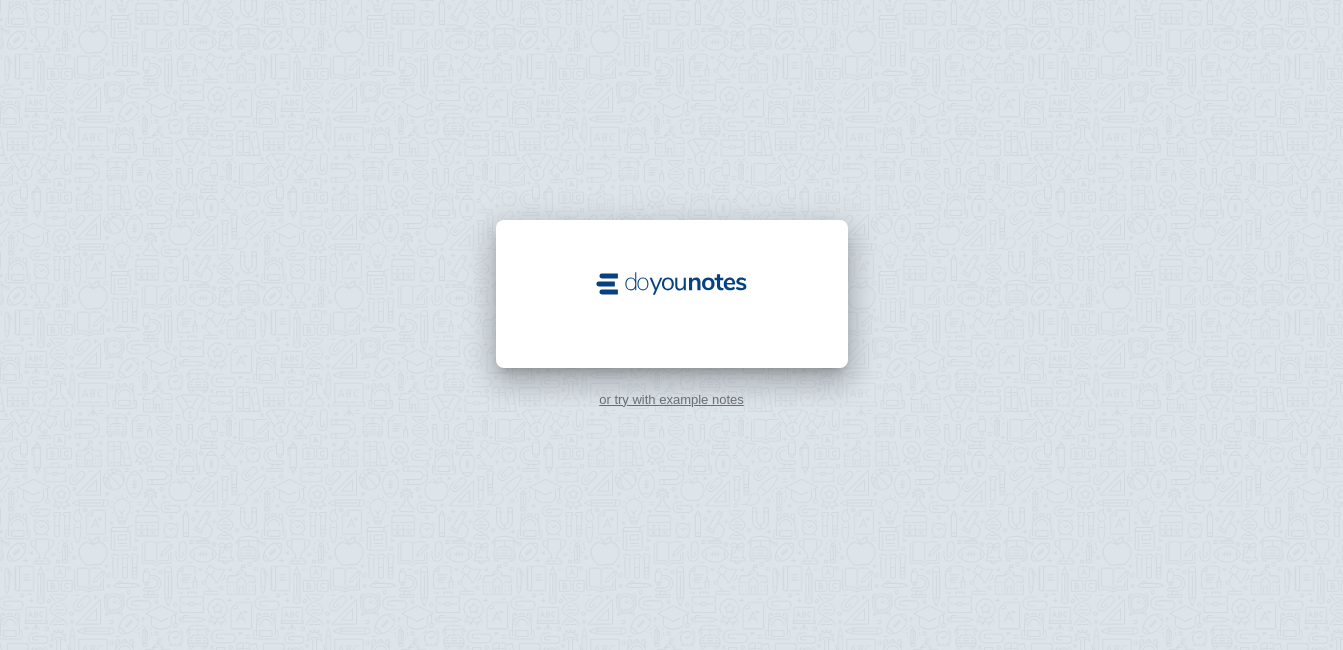 scroll, scrollTop: 0, scrollLeft: 0, axis: both 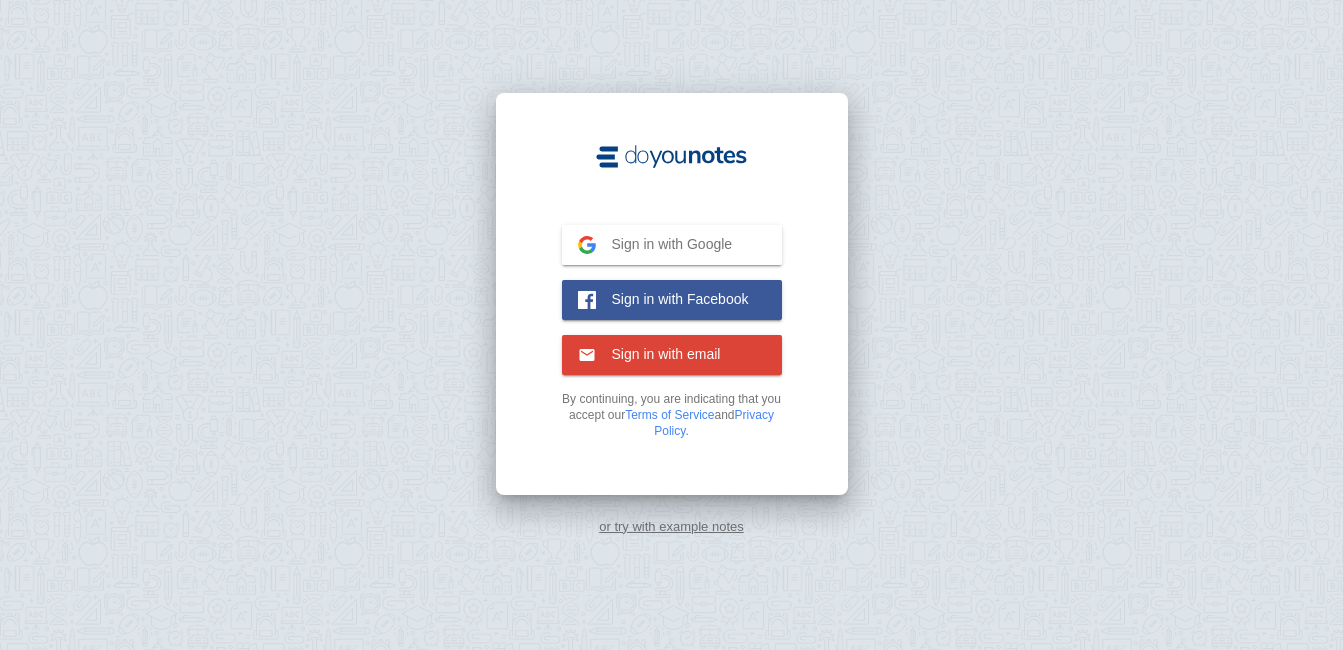 click on "Sign in with email" at bounding box center (658, 354) 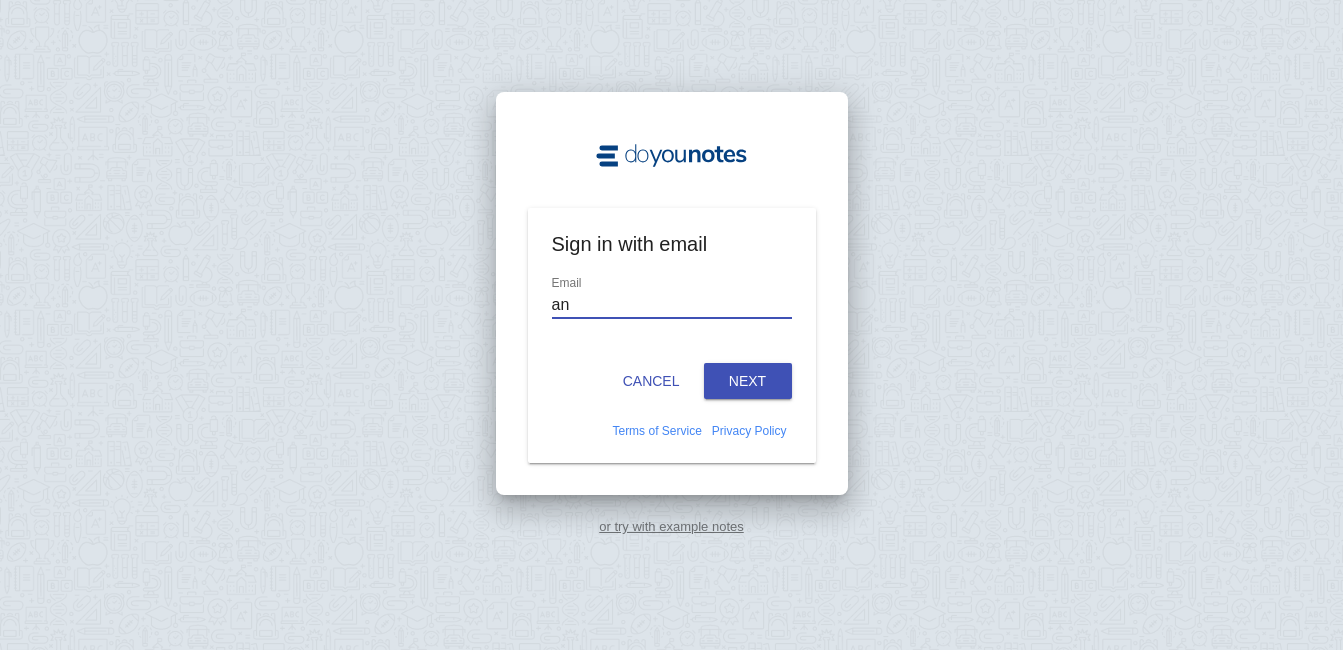 type on "[EMAIL_ADDRESS][DOMAIN_NAME]" 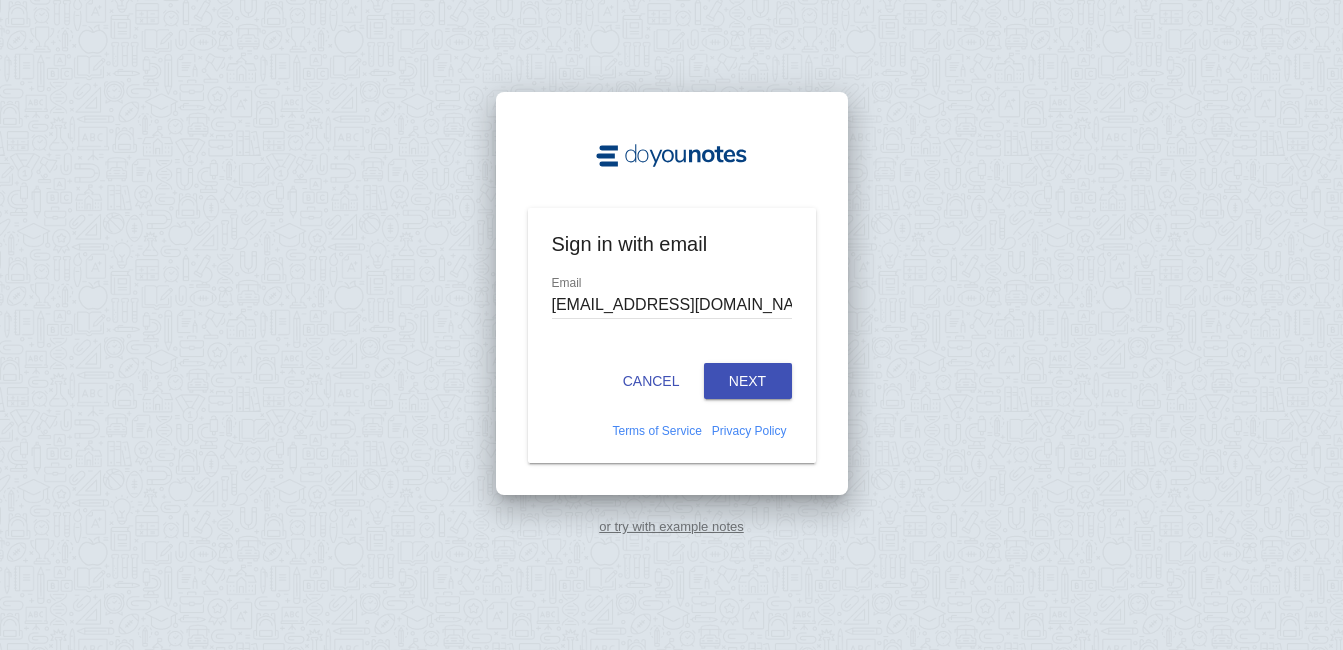click on "Next" at bounding box center (748, 381) 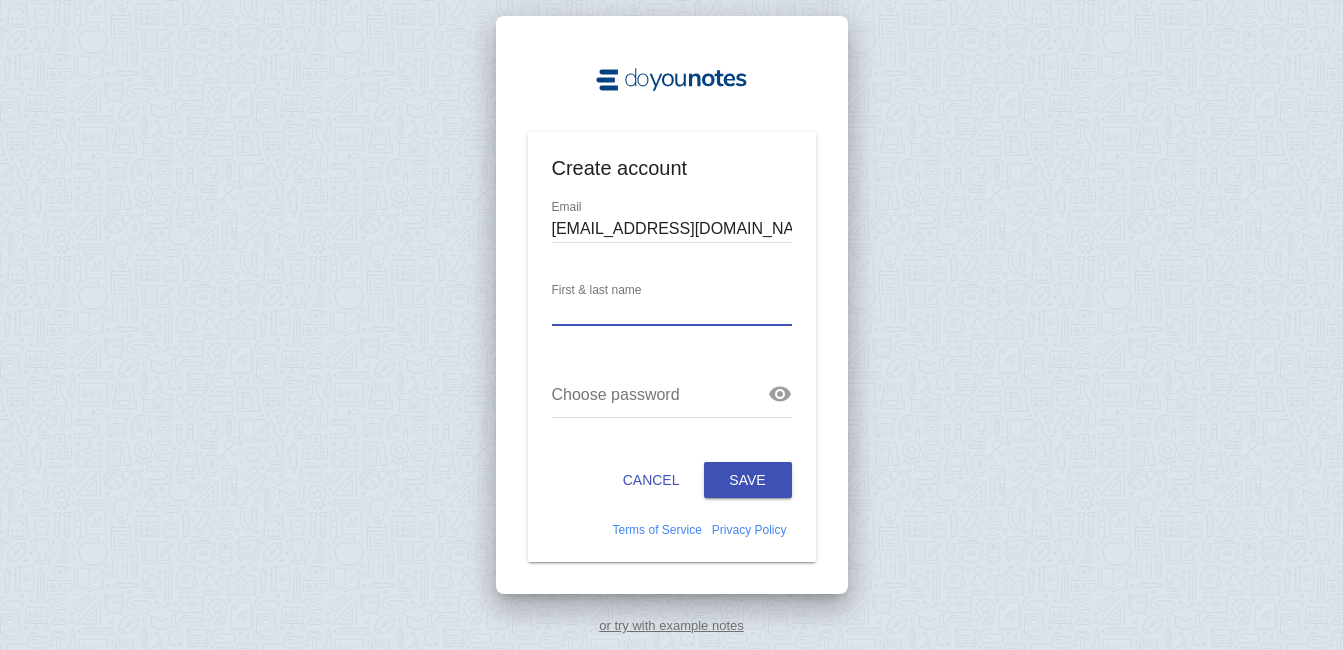 click at bounding box center (672, 312) 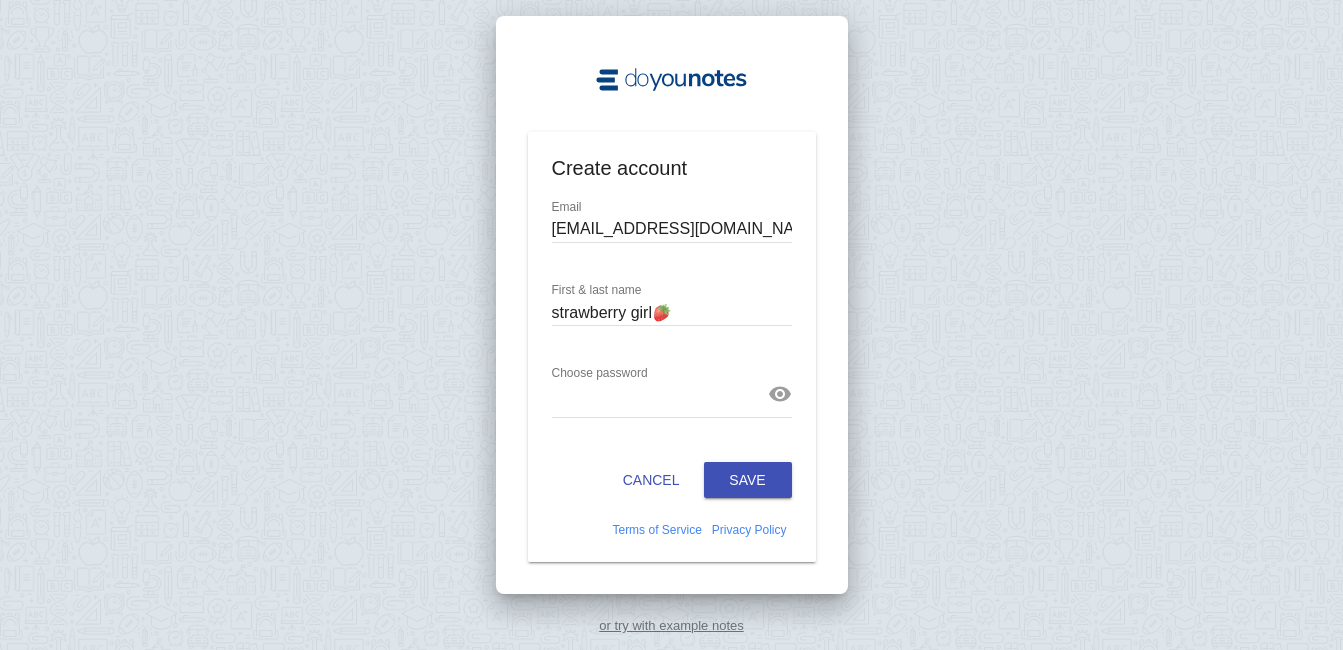 click at bounding box center (780, 394) 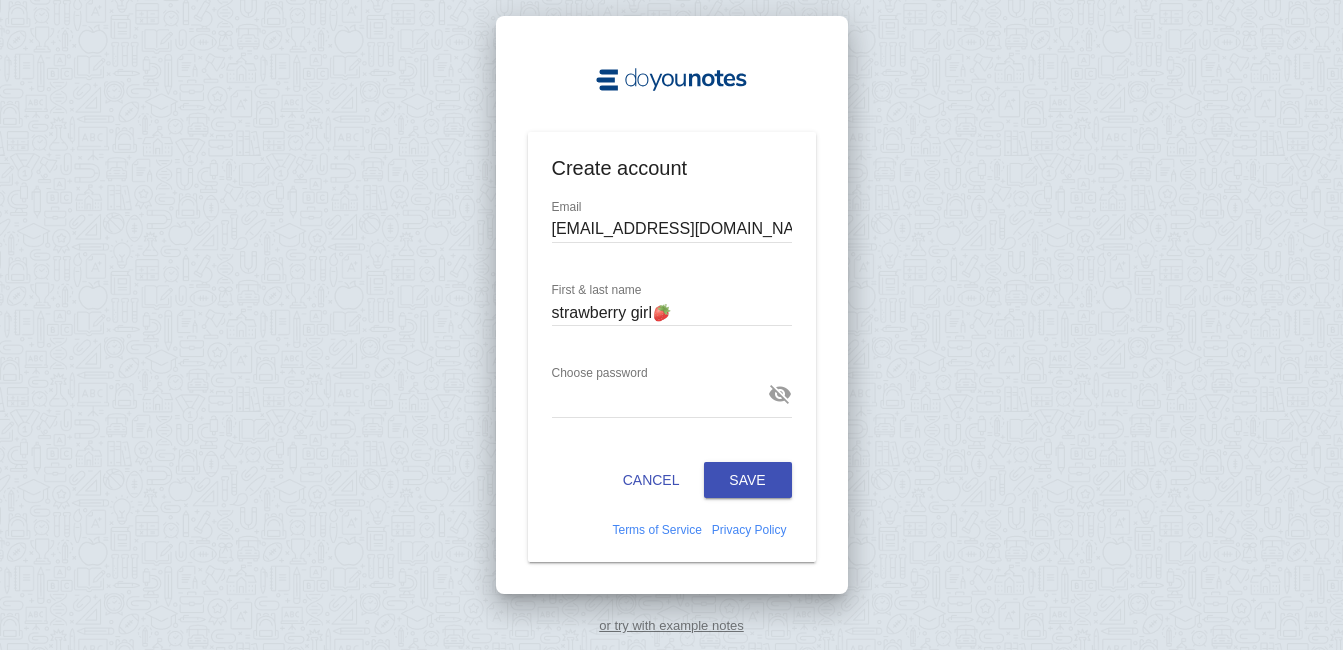 click on "Save" at bounding box center [748, 480] 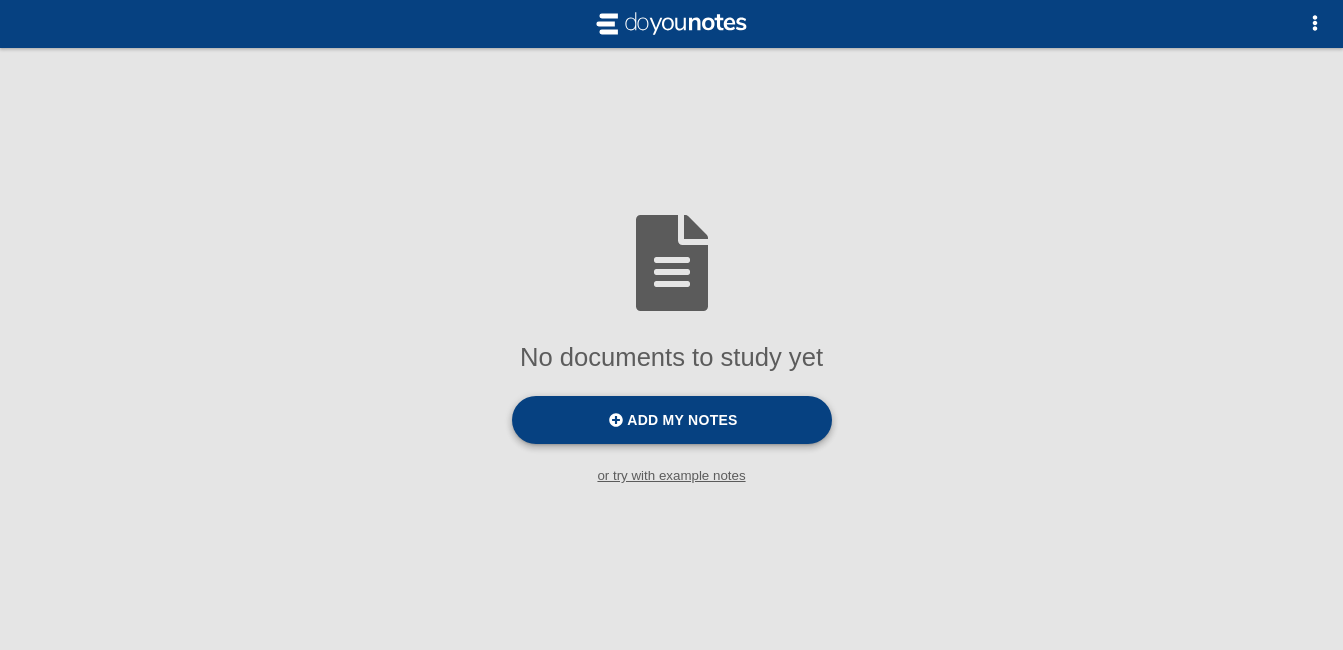 click on "Add my notes" at bounding box center (672, 420) 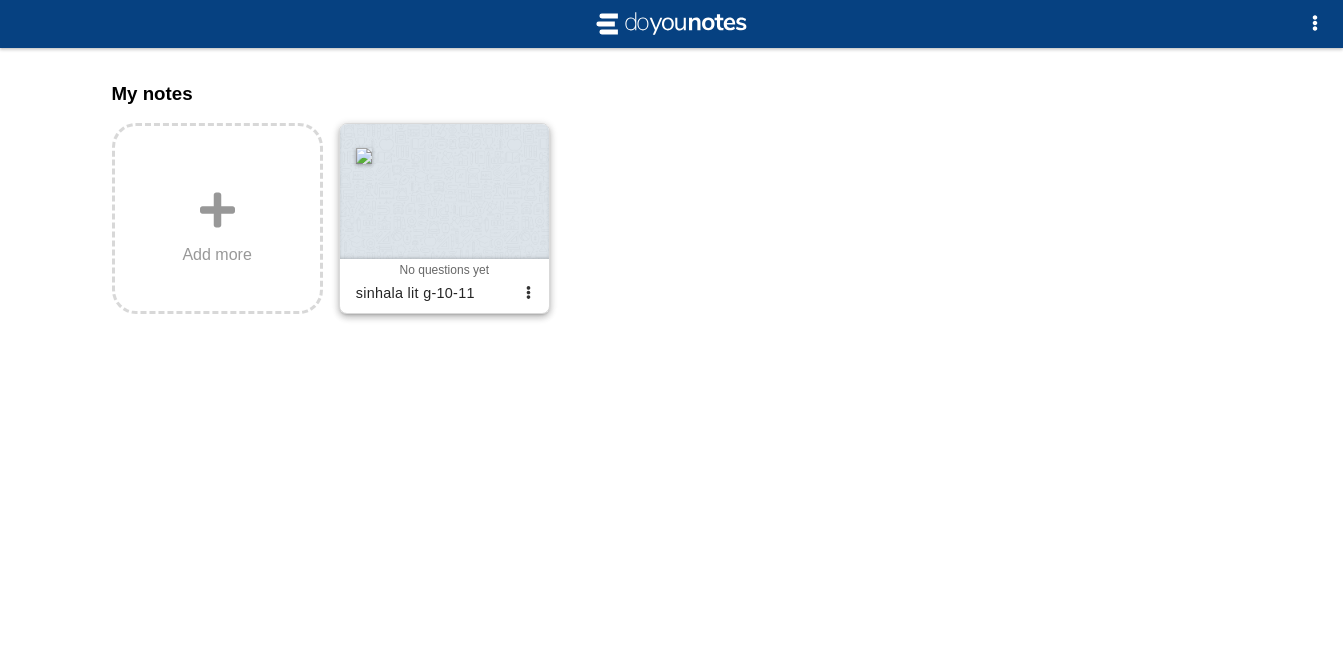 click at bounding box center [444, 191] 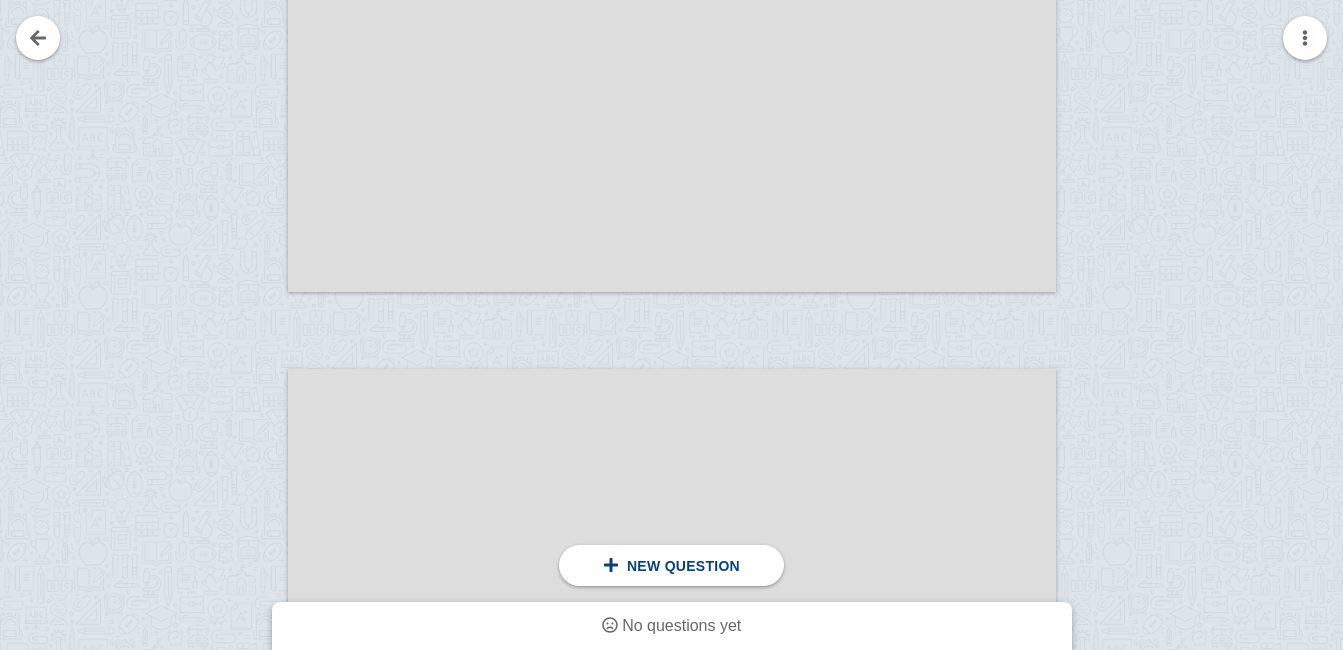scroll, scrollTop: 11360, scrollLeft: 0, axis: vertical 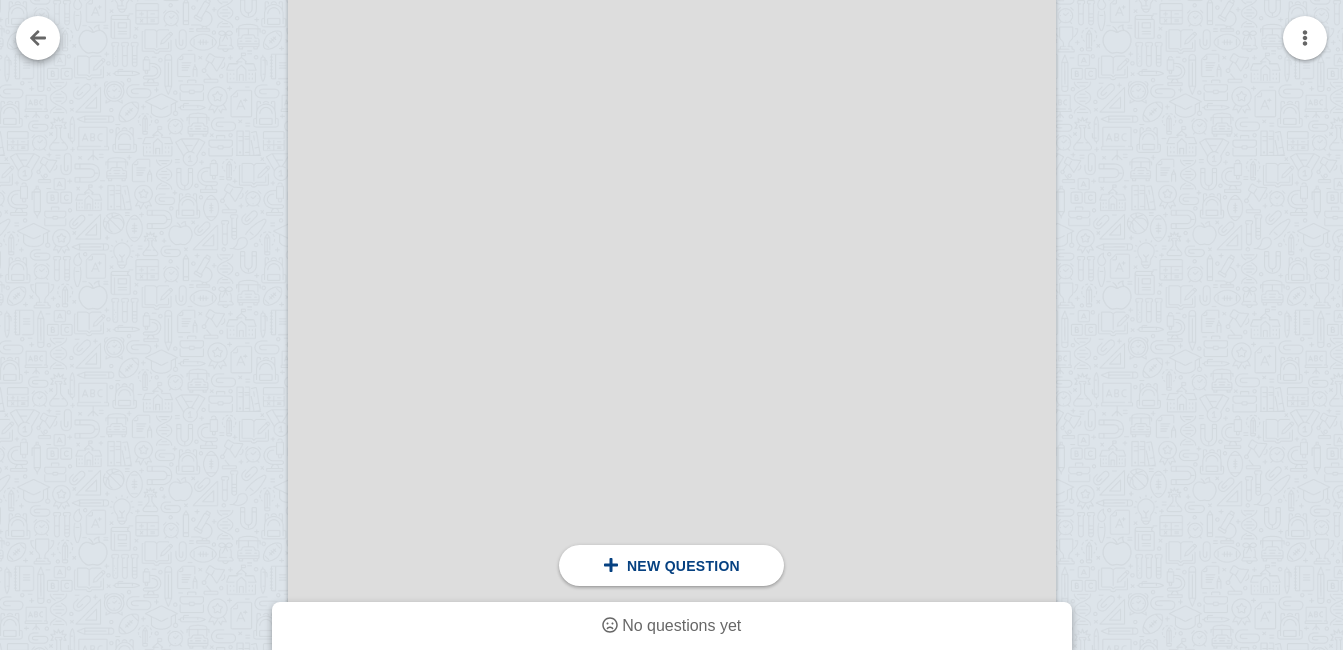click at bounding box center (38, 38) 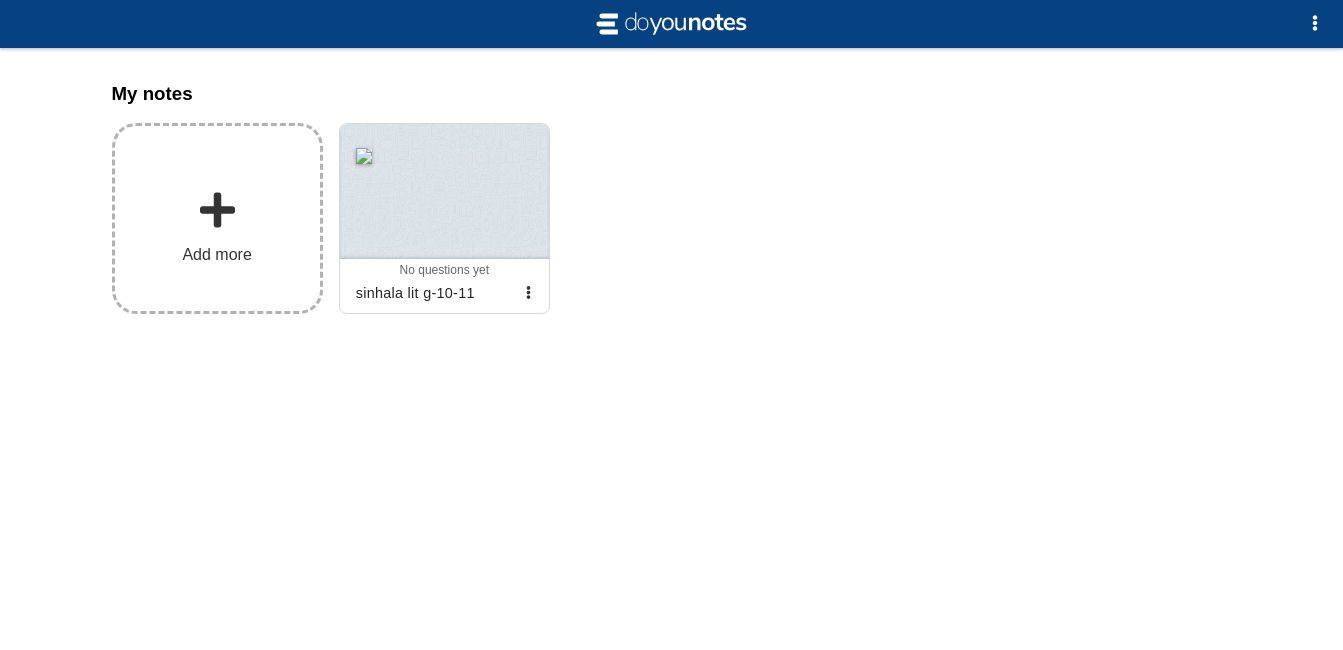 click on "Add more" at bounding box center (217, 218) 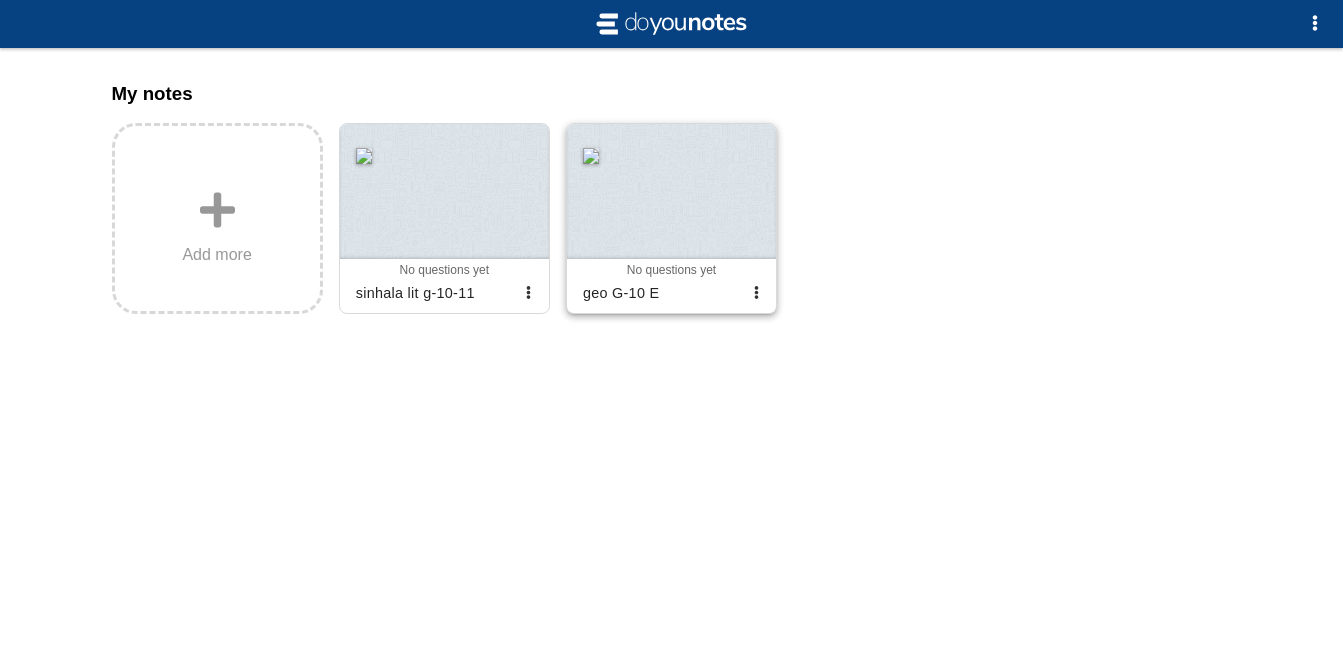 click at bounding box center [671, 191] 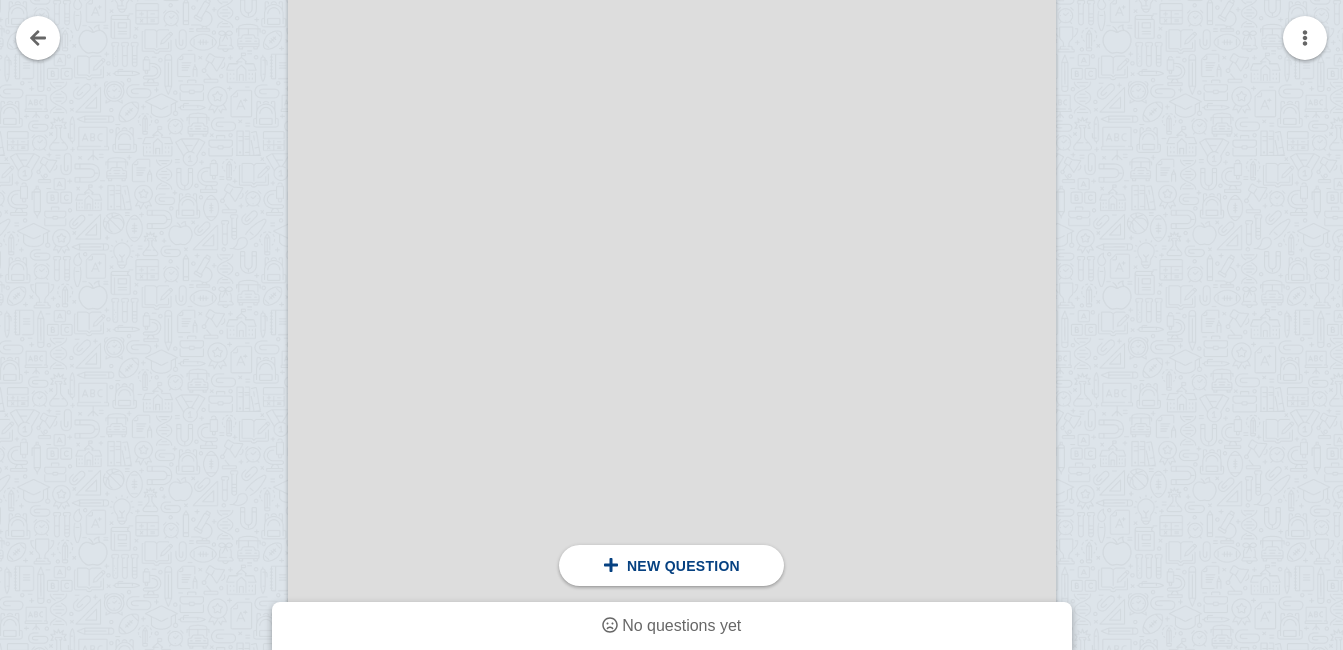 scroll, scrollTop: 13472, scrollLeft: 0, axis: vertical 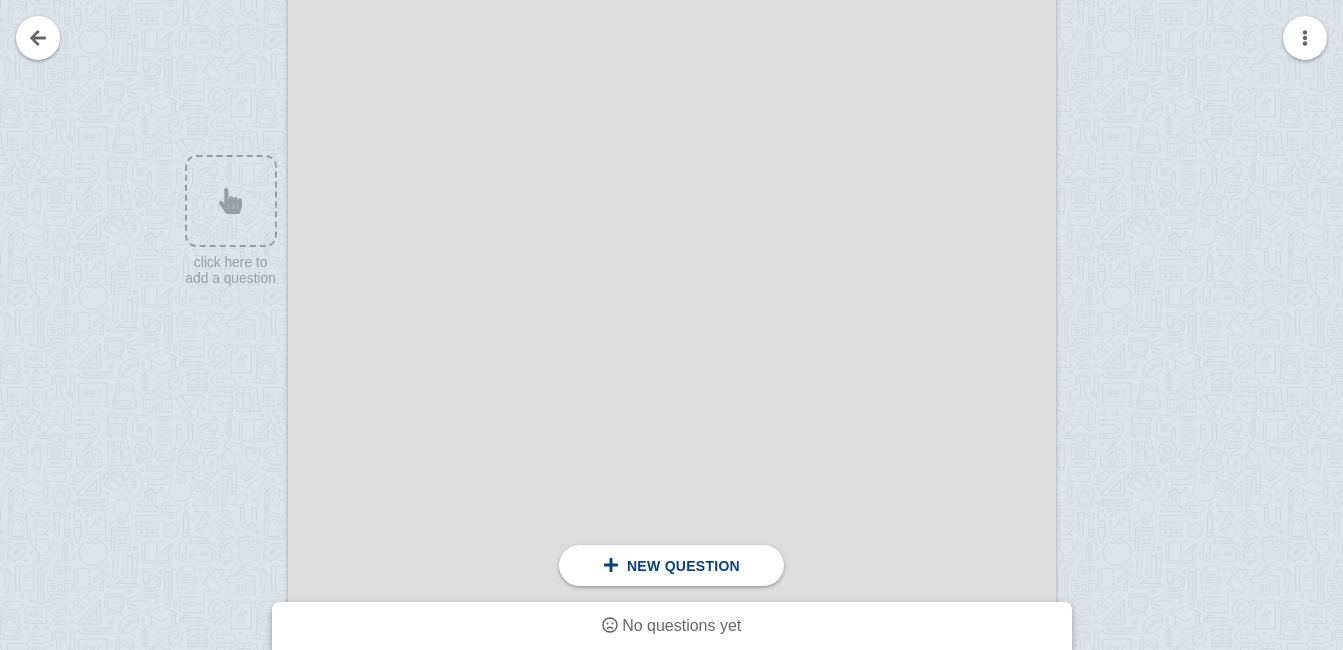 click at bounding box center [672, 358] 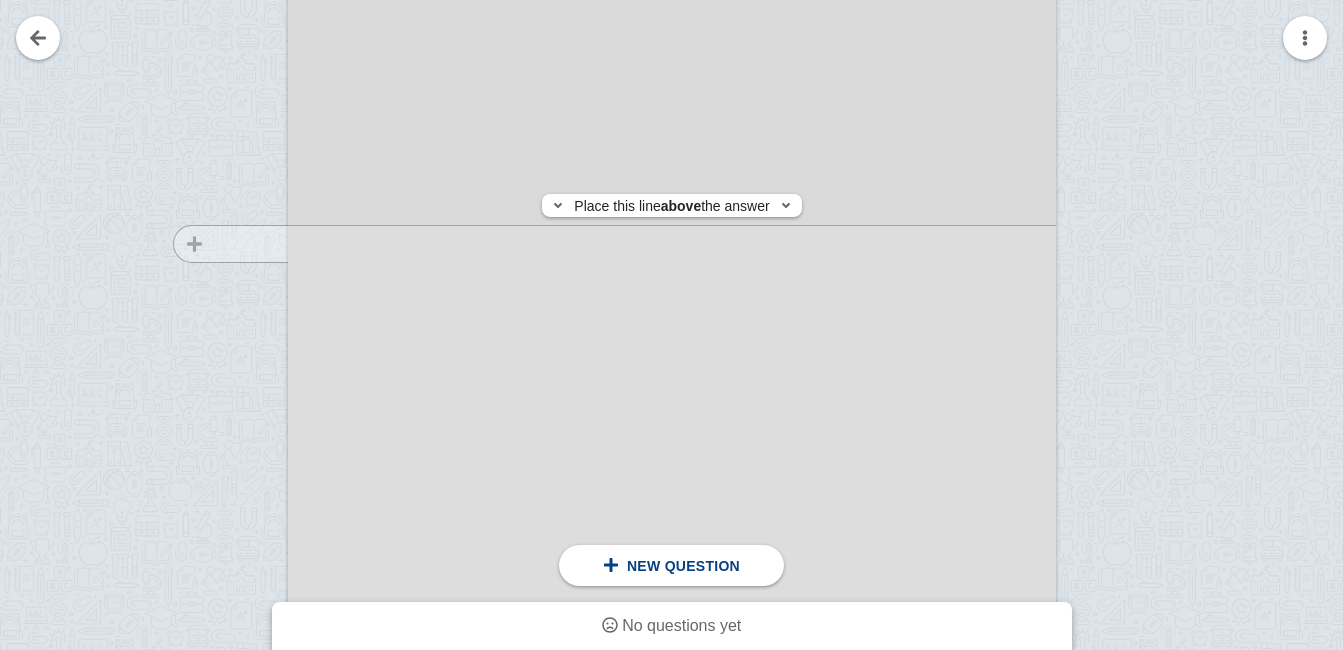 click at bounding box center [221, 377] 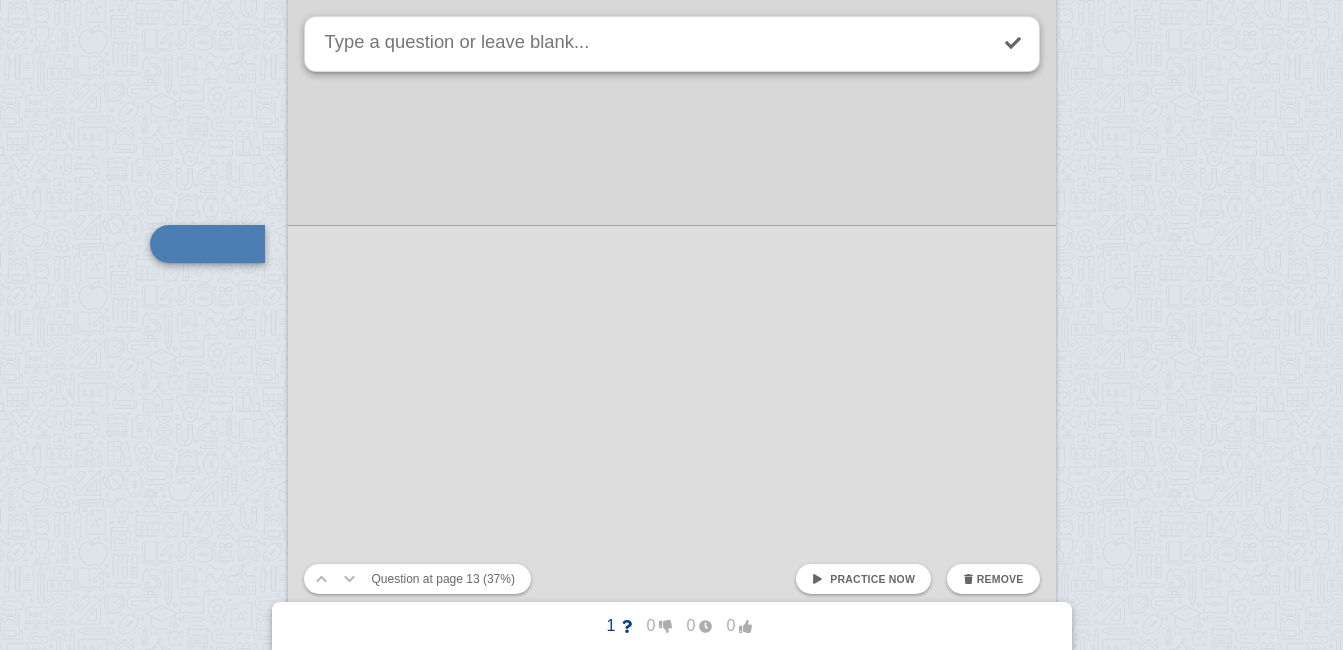 scroll, scrollTop: 13482, scrollLeft: 0, axis: vertical 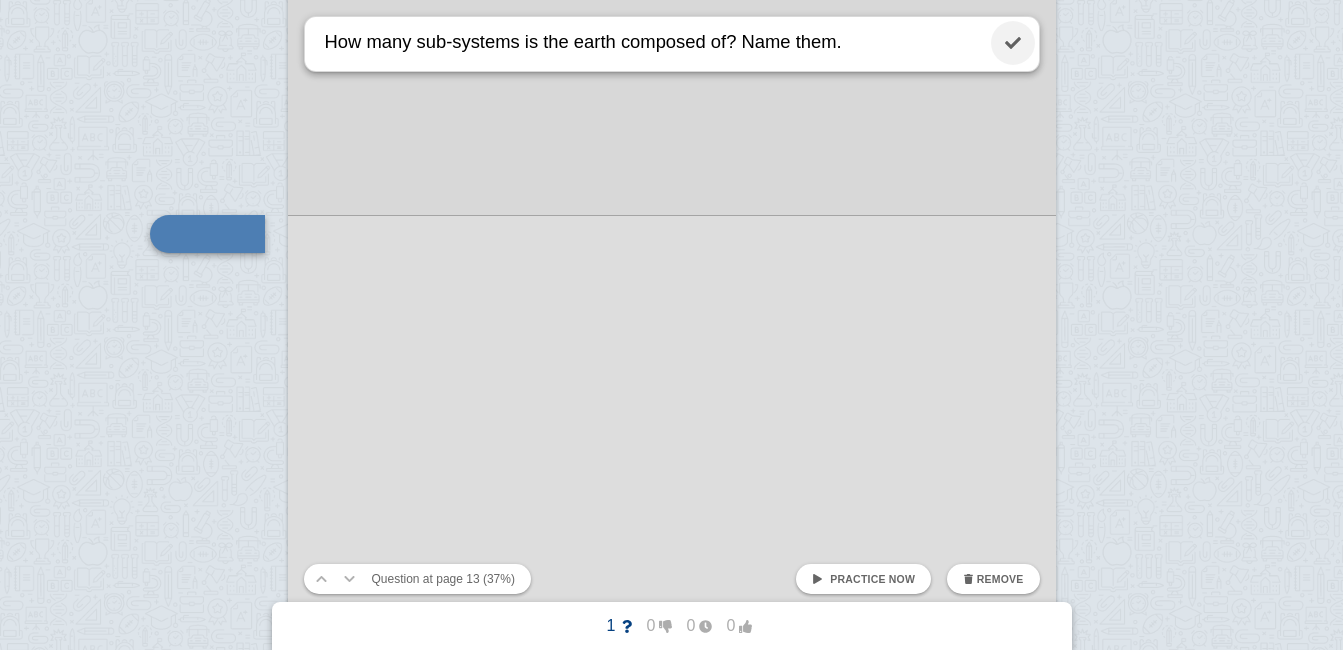 type on "How many sub-systems is the earth composed of? Name them." 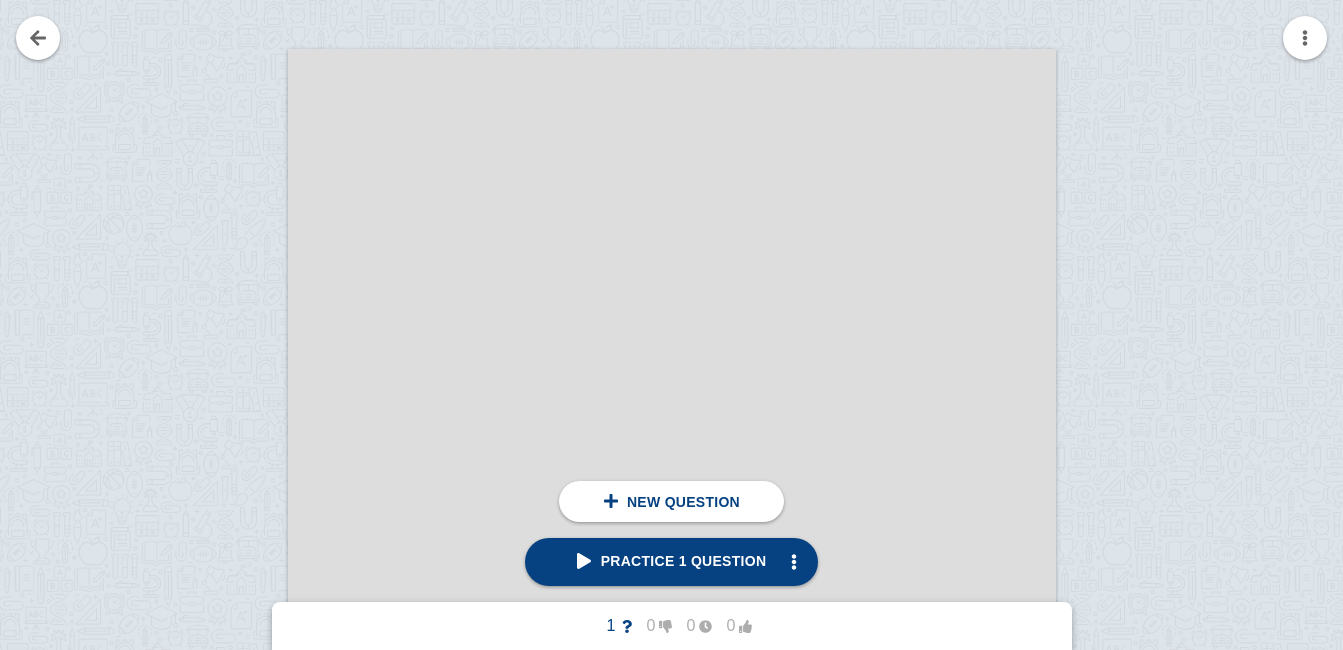 scroll, scrollTop: 14362, scrollLeft: 0, axis: vertical 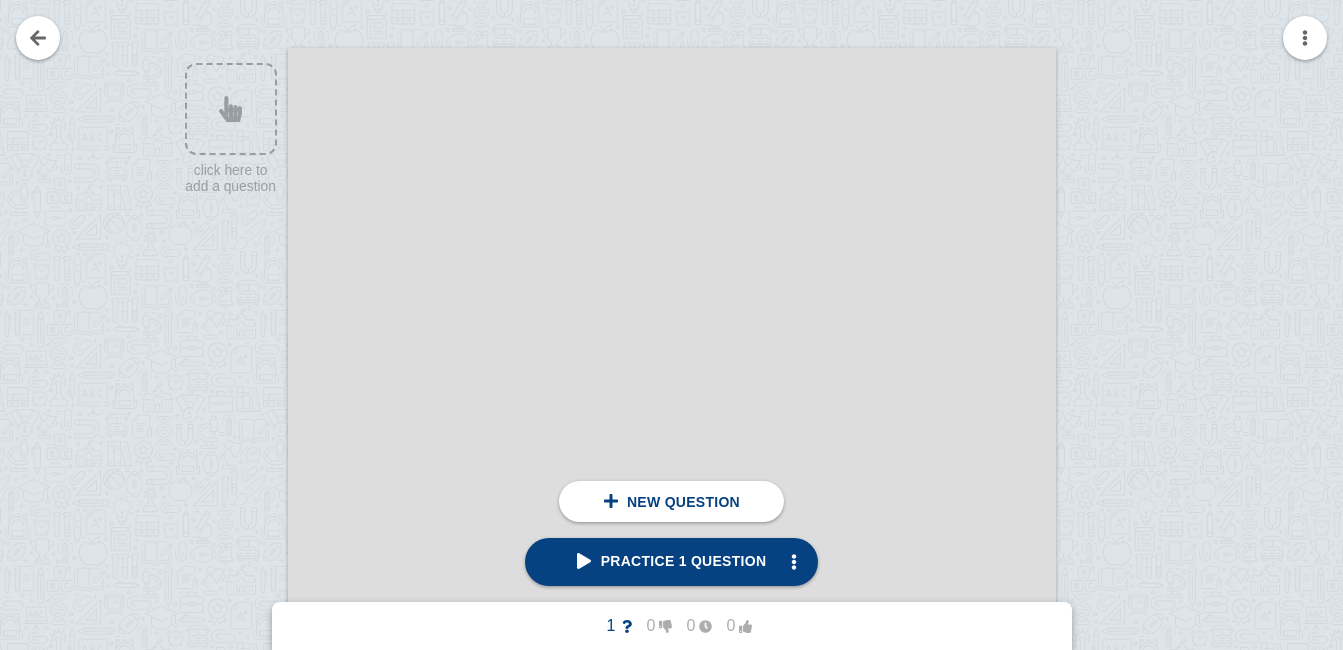 click at bounding box center [672, 551] 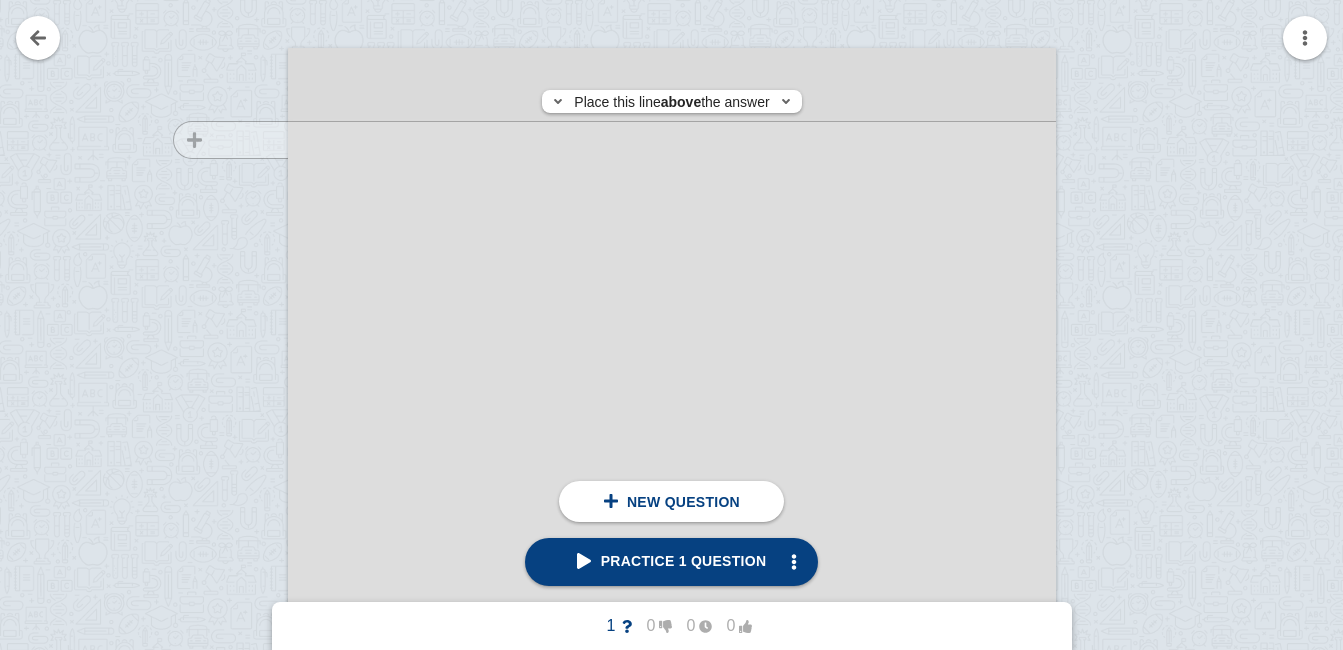 click at bounding box center [221, 570] 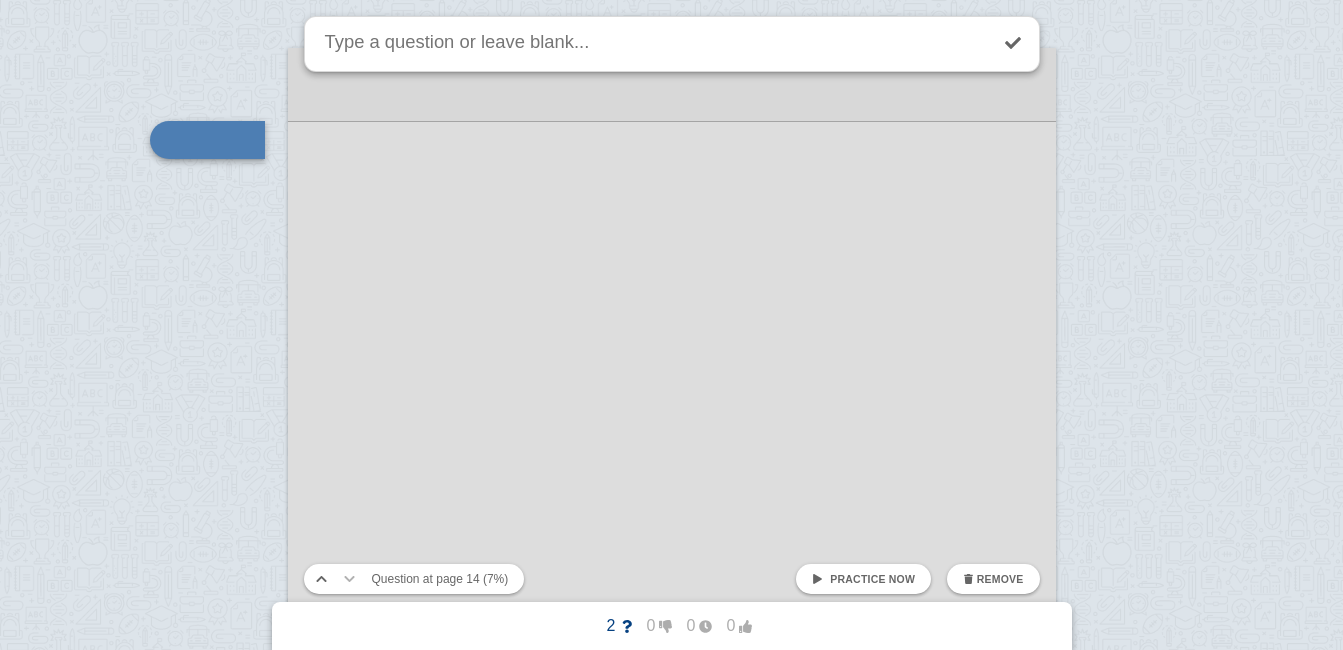 scroll, scrollTop: 14268, scrollLeft: 0, axis: vertical 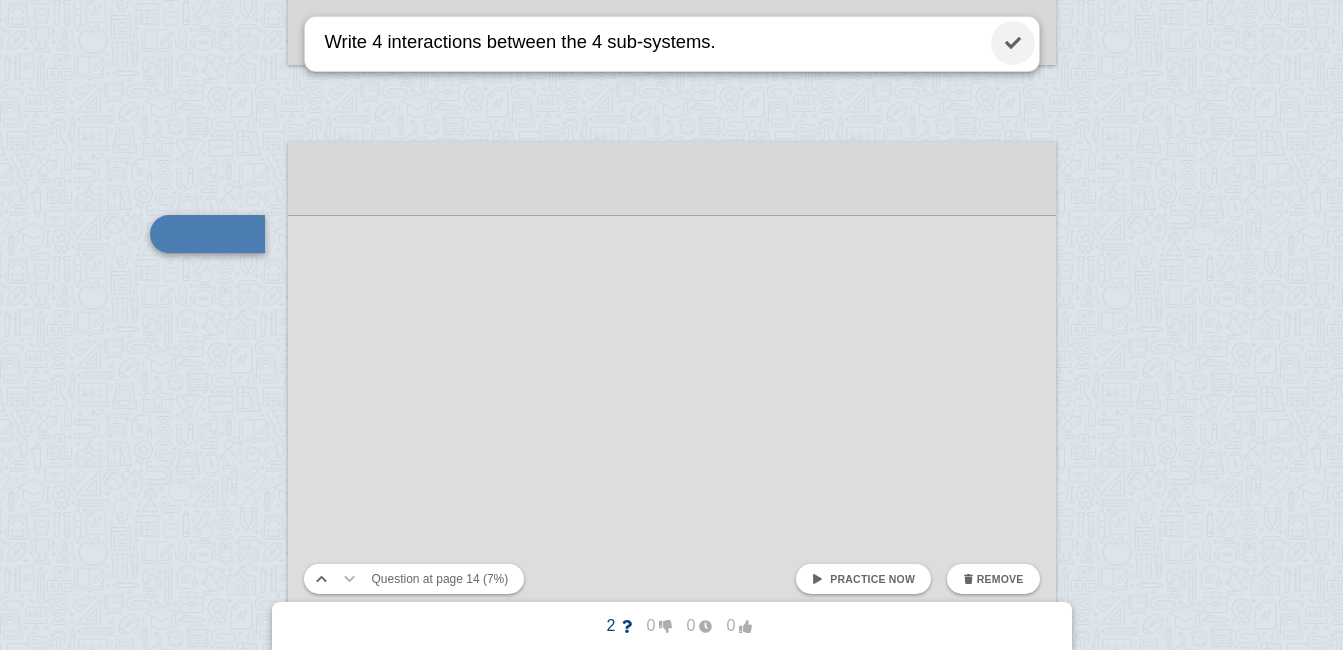 type on "Write 4 interactions between the 4 sub-systems." 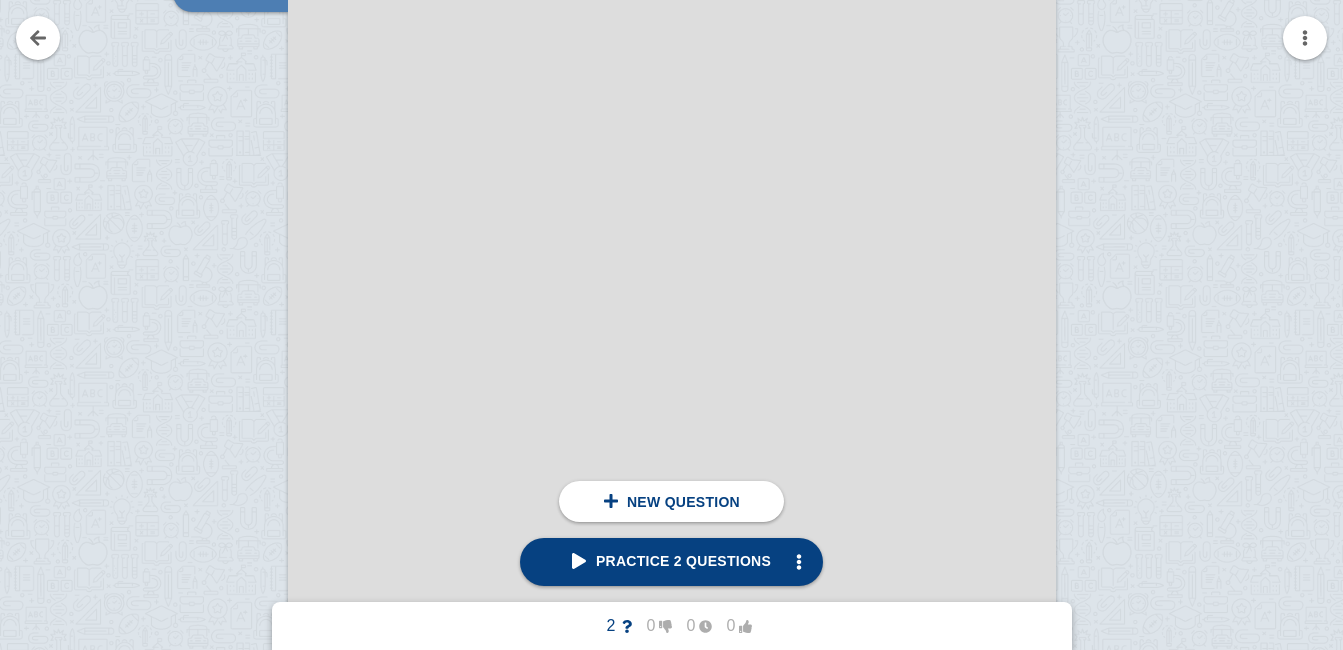 scroll, scrollTop: 14548, scrollLeft: 0, axis: vertical 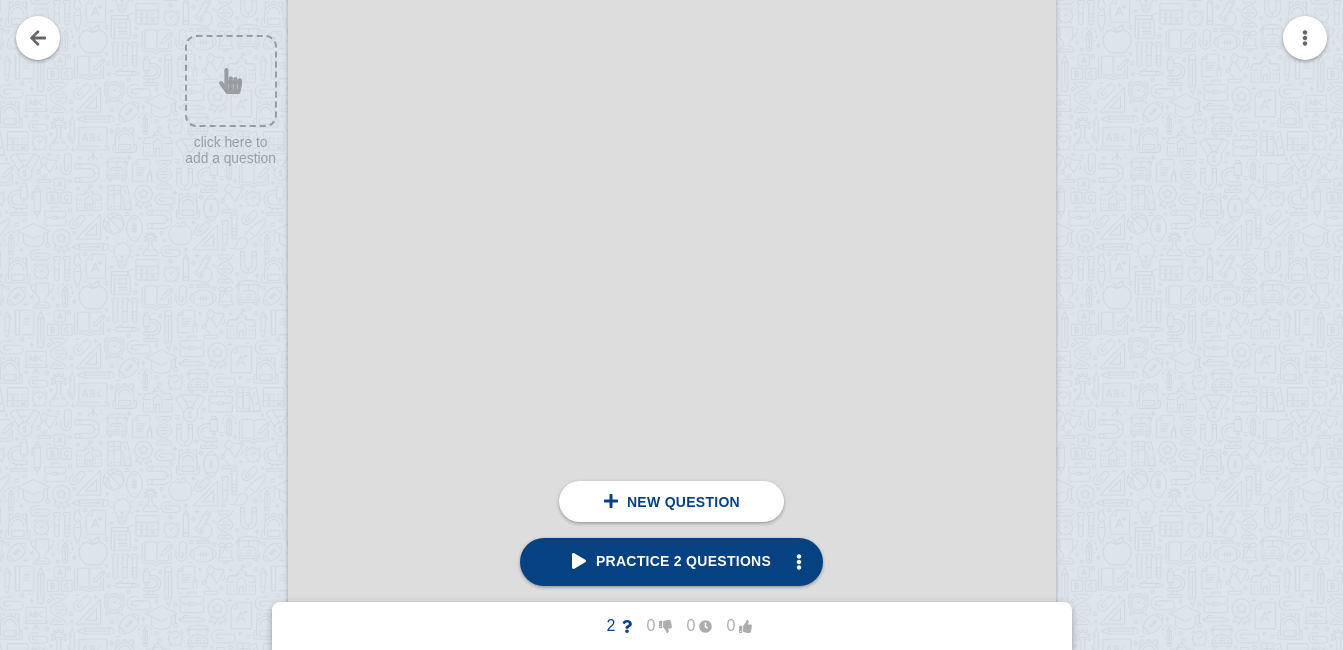 click at bounding box center (672, 365) 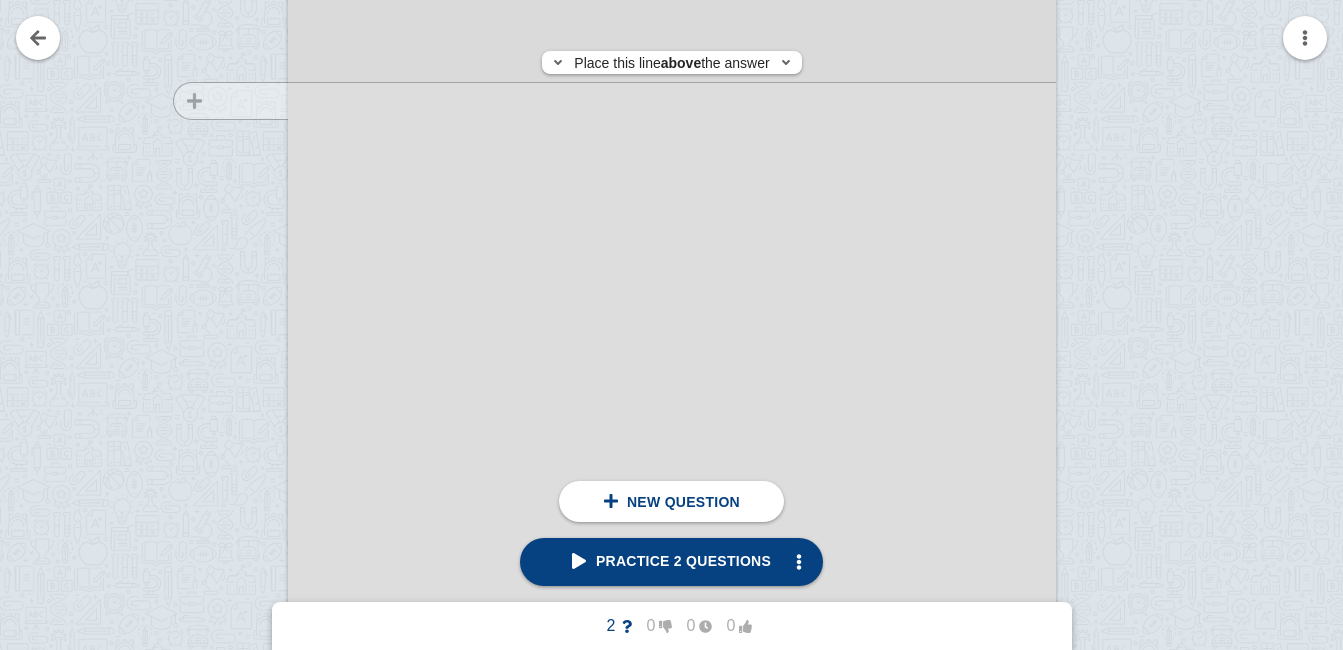 click at bounding box center (221, 384) 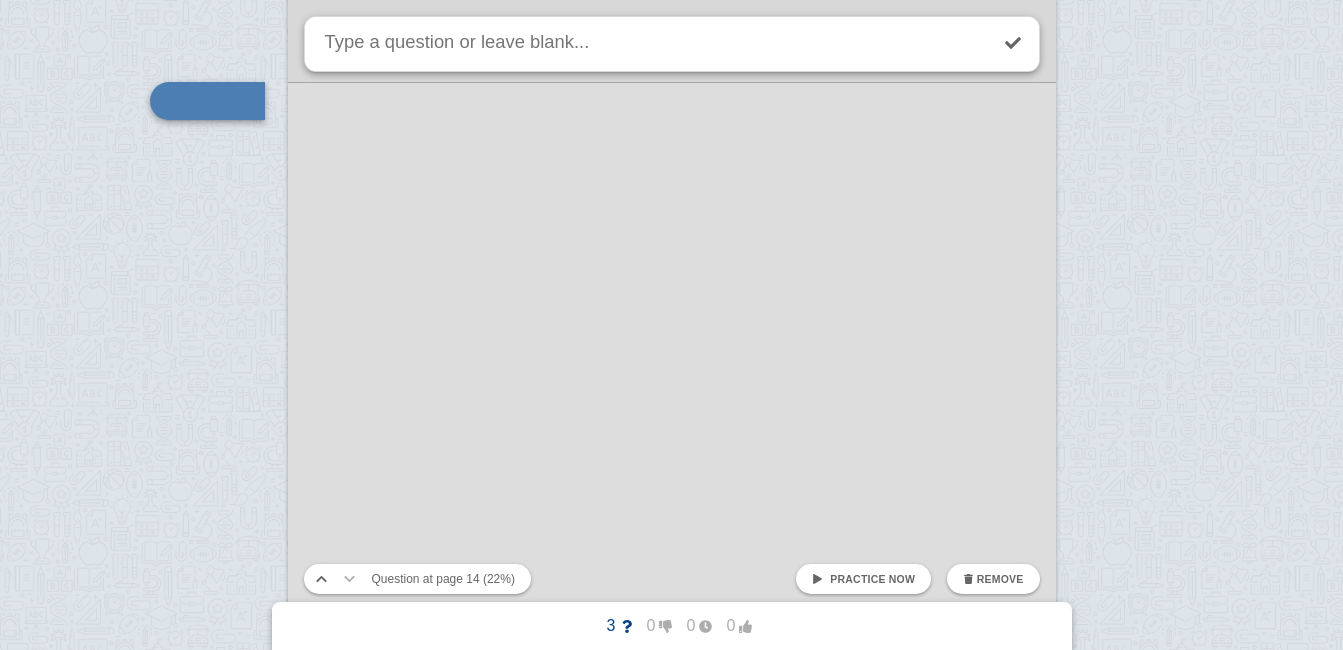 scroll, scrollTop: 14415, scrollLeft: 0, axis: vertical 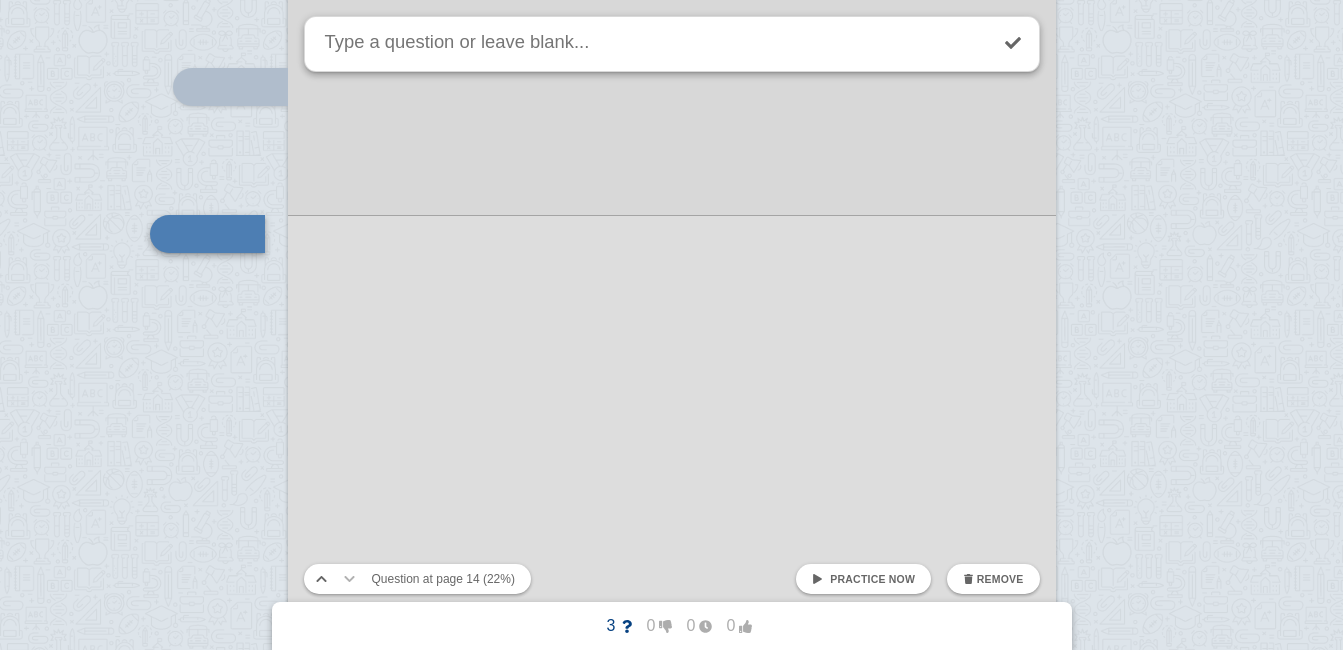 click at bounding box center [654, 44] 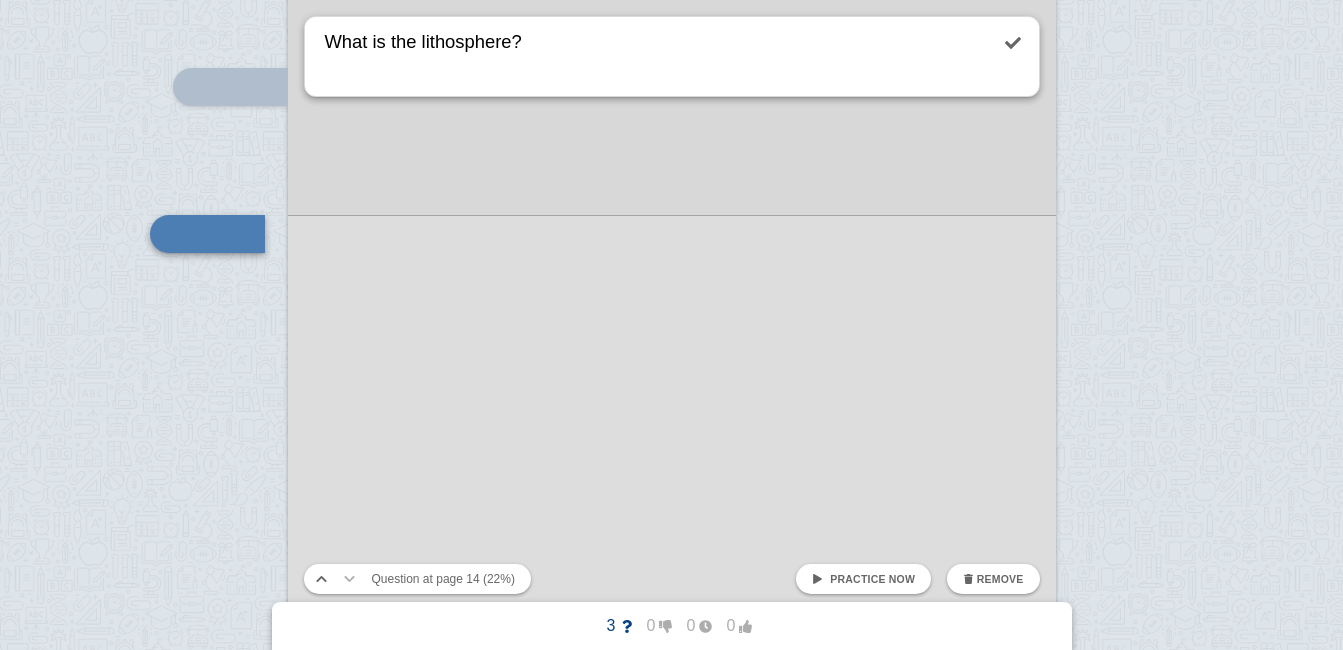 scroll, scrollTop: 0, scrollLeft: 0, axis: both 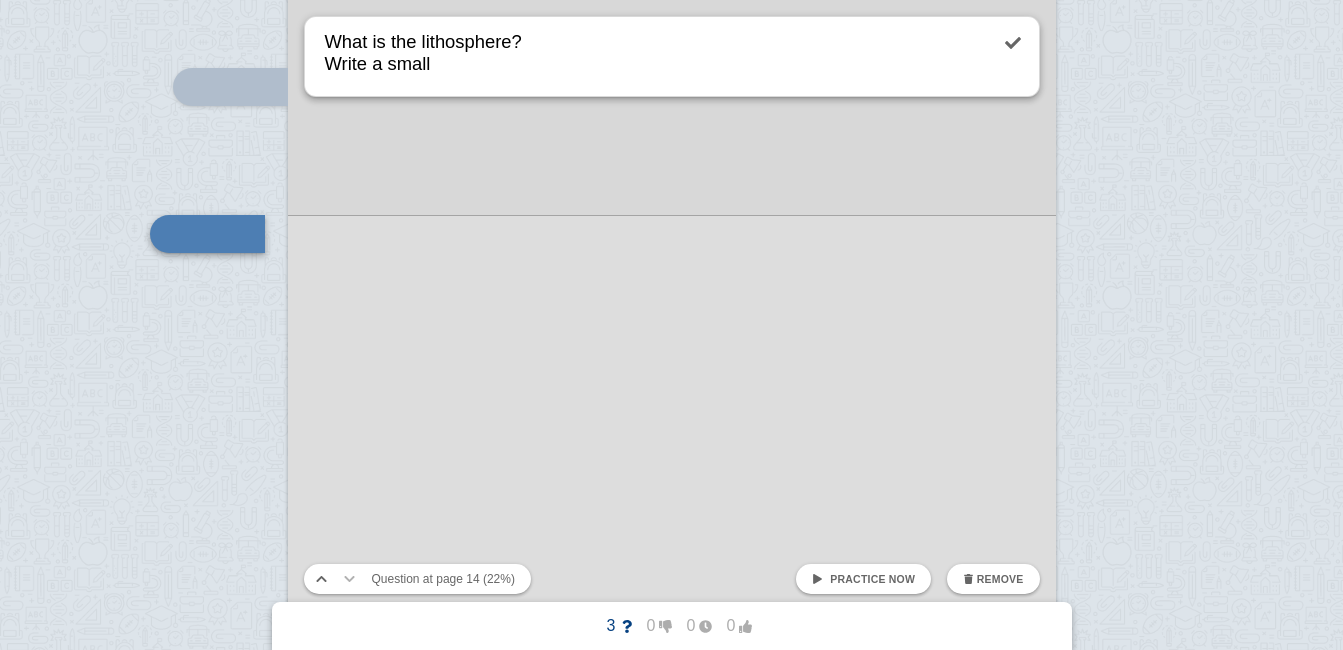 drag, startPoint x: 465, startPoint y: 48, endPoint x: 419, endPoint y: 57, distance: 46.872166 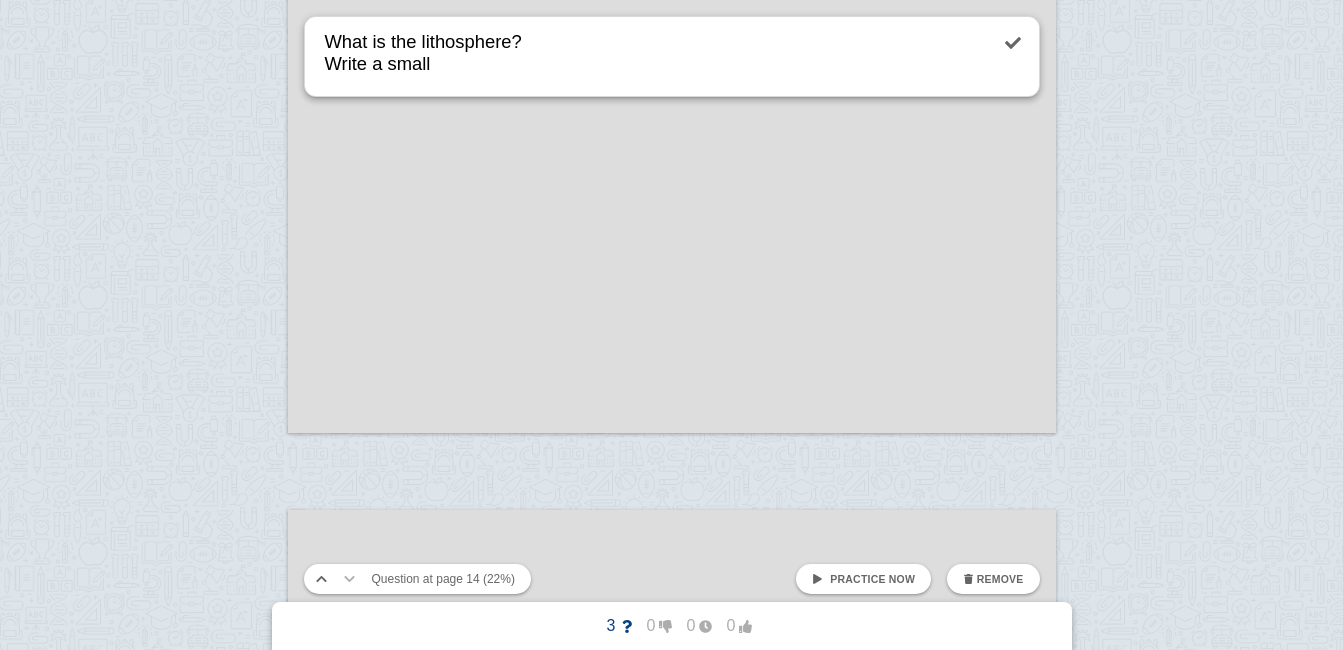 scroll, scrollTop: 14415, scrollLeft: 0, axis: vertical 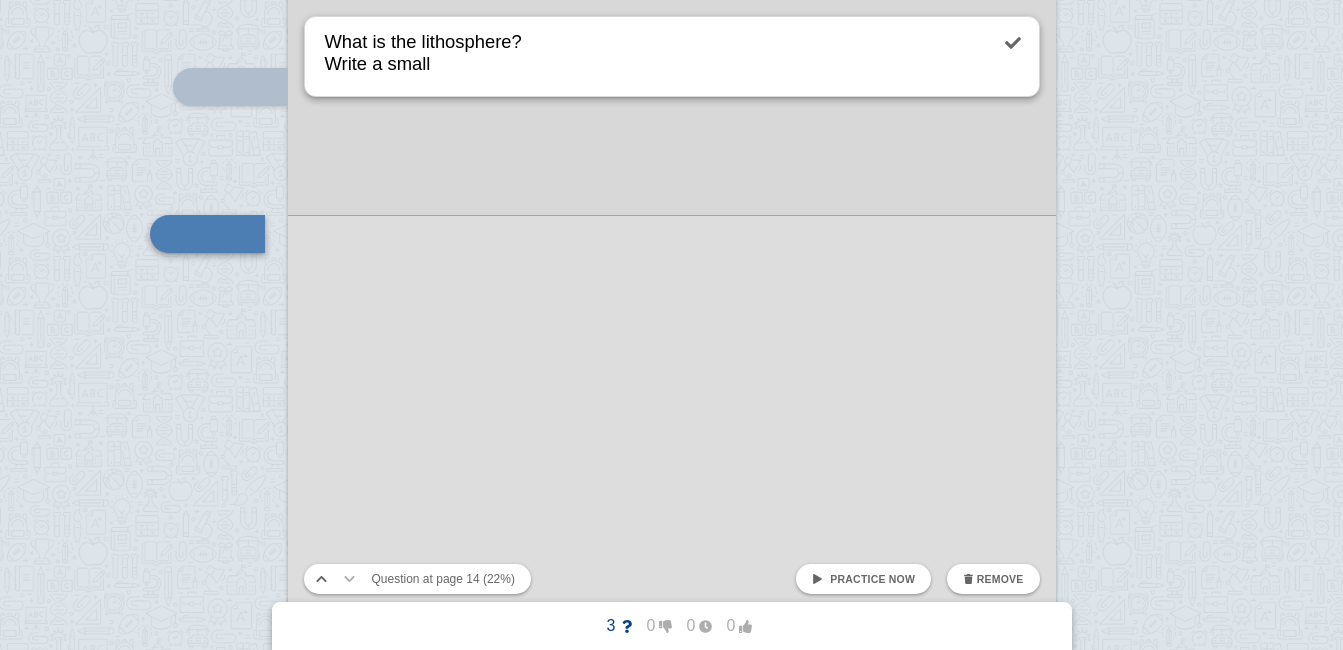 click on "What is the lithosphere?
Write a small" at bounding box center (654, 56) 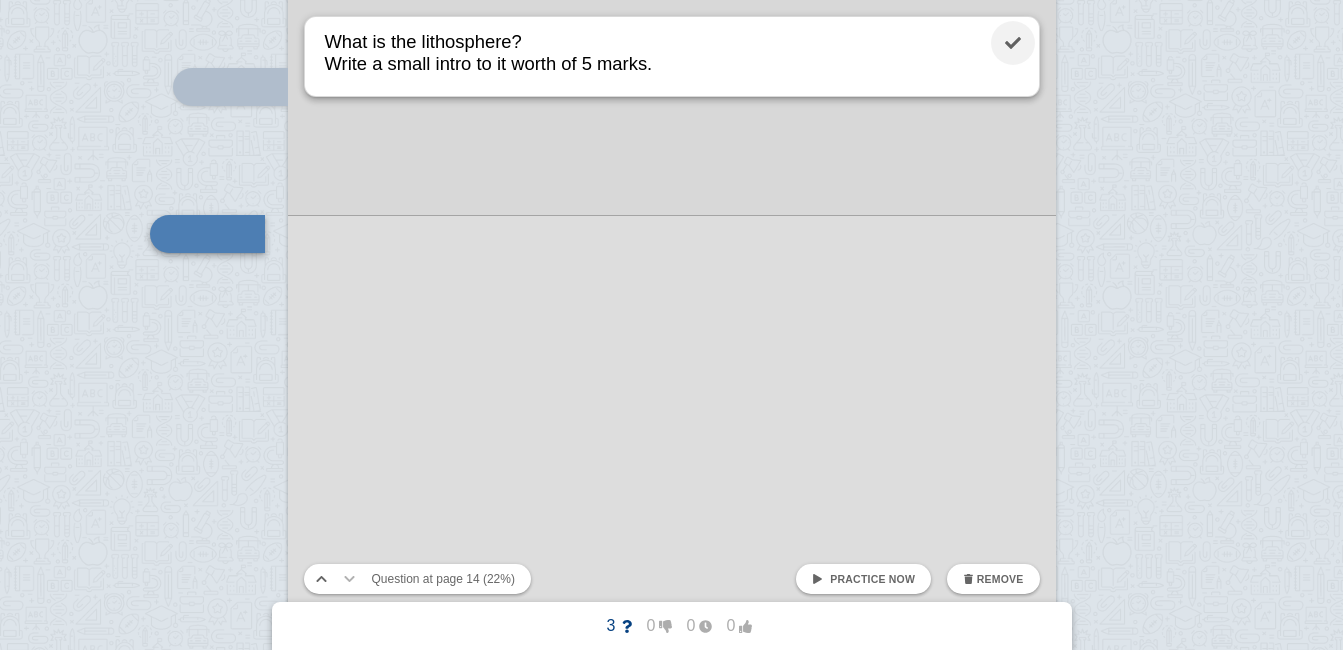 type on "What is the lithosphere?
Write a small intro to it worth of 5 marks." 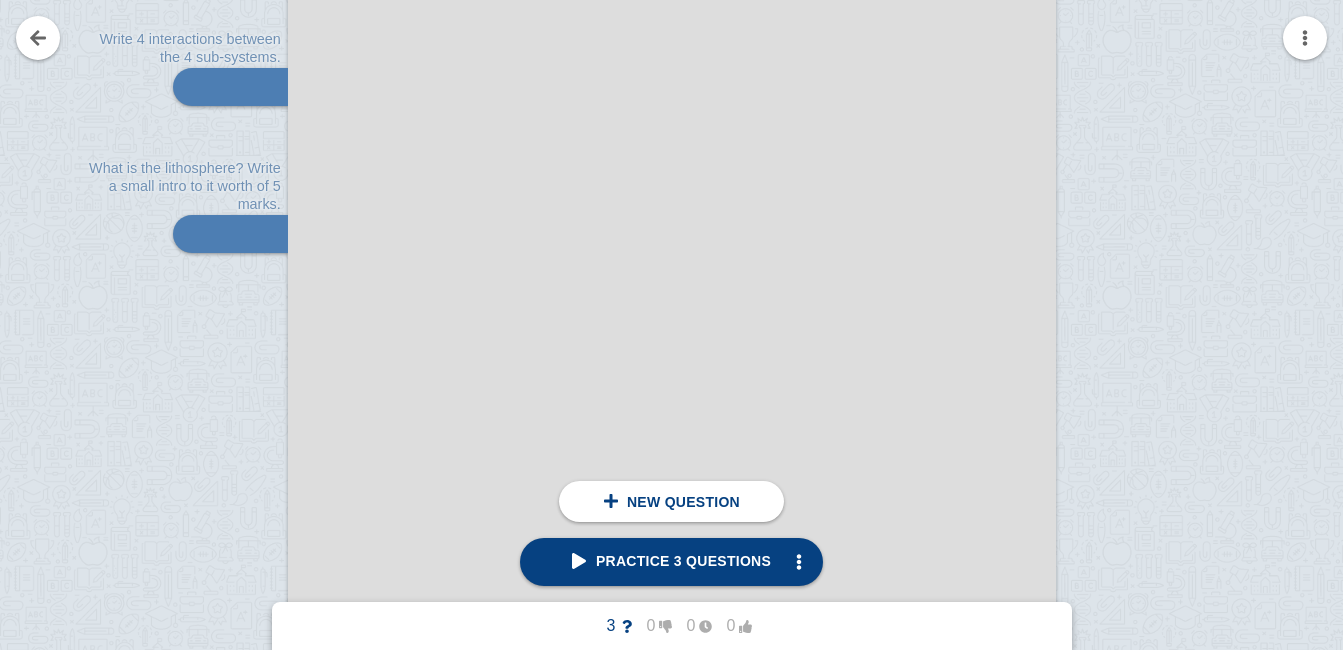 scroll, scrollTop: 14727, scrollLeft: 0, axis: vertical 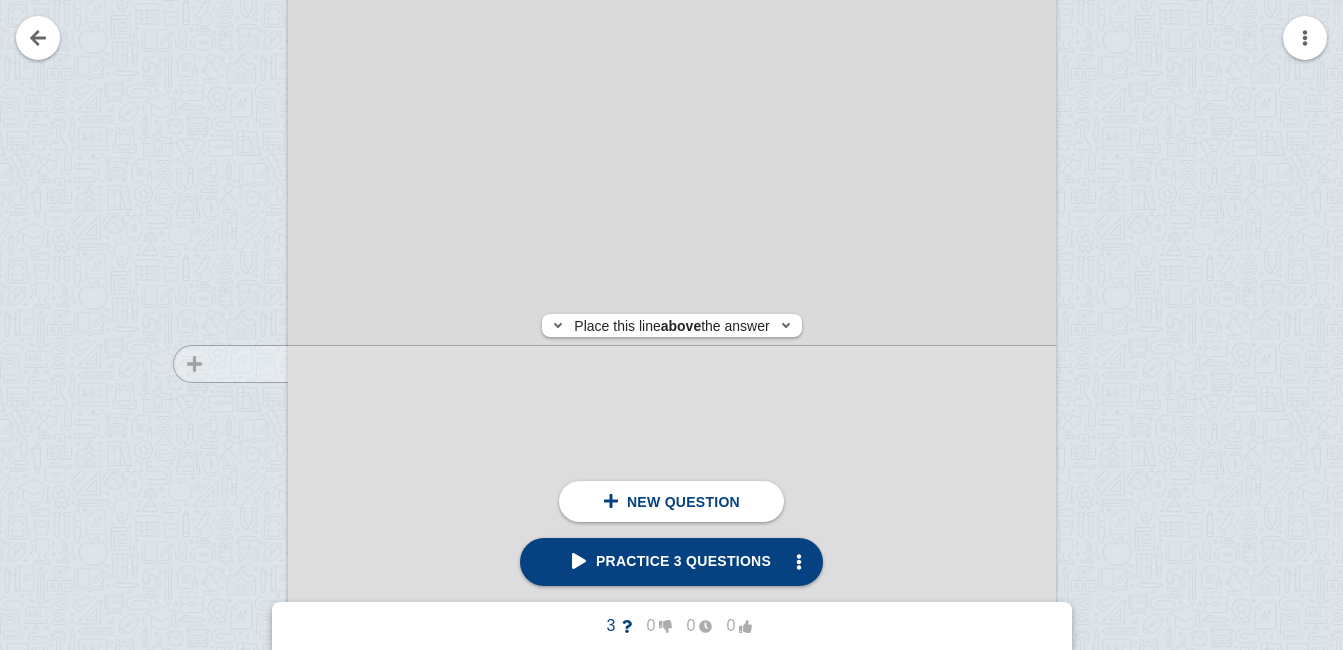 click at bounding box center [221, 205] 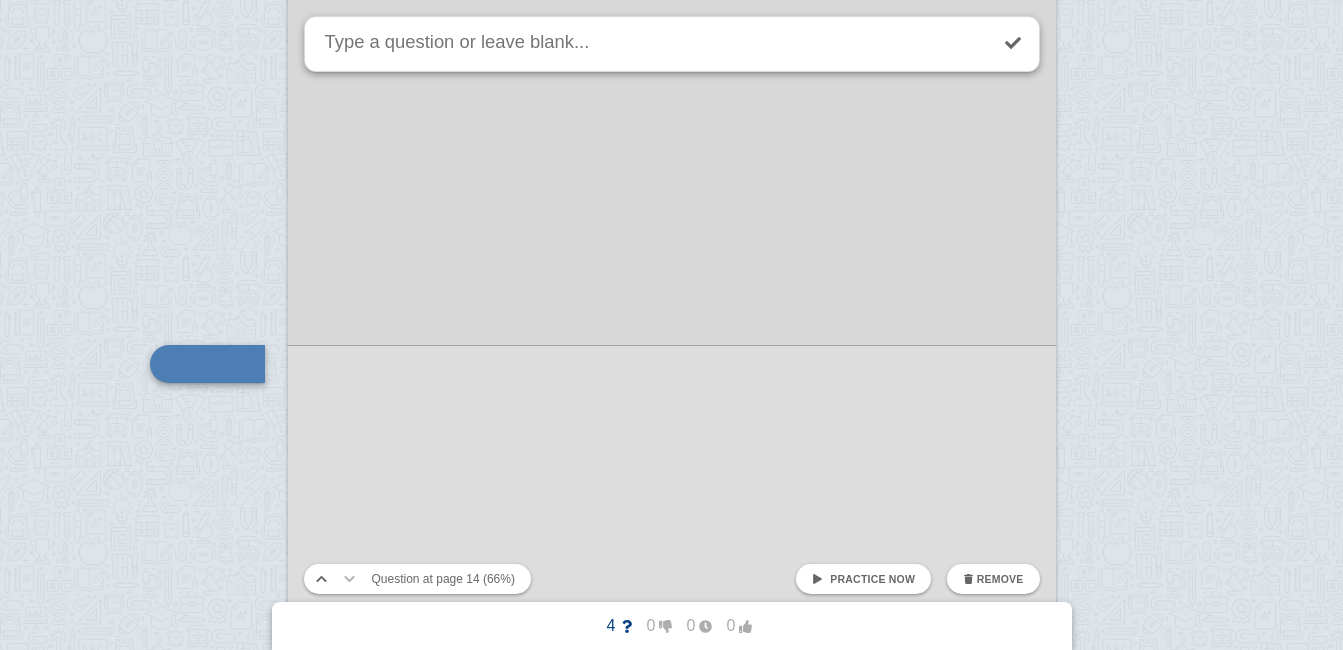 scroll, scrollTop: 14857, scrollLeft: 0, axis: vertical 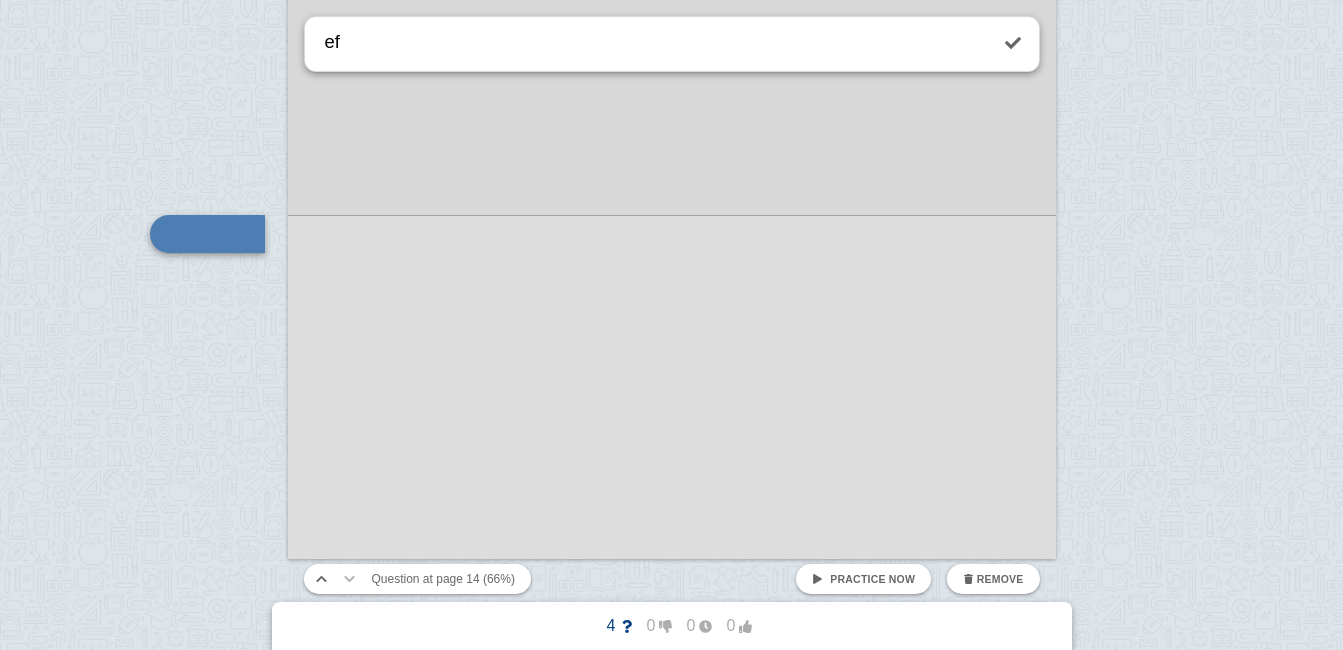 type on "e" 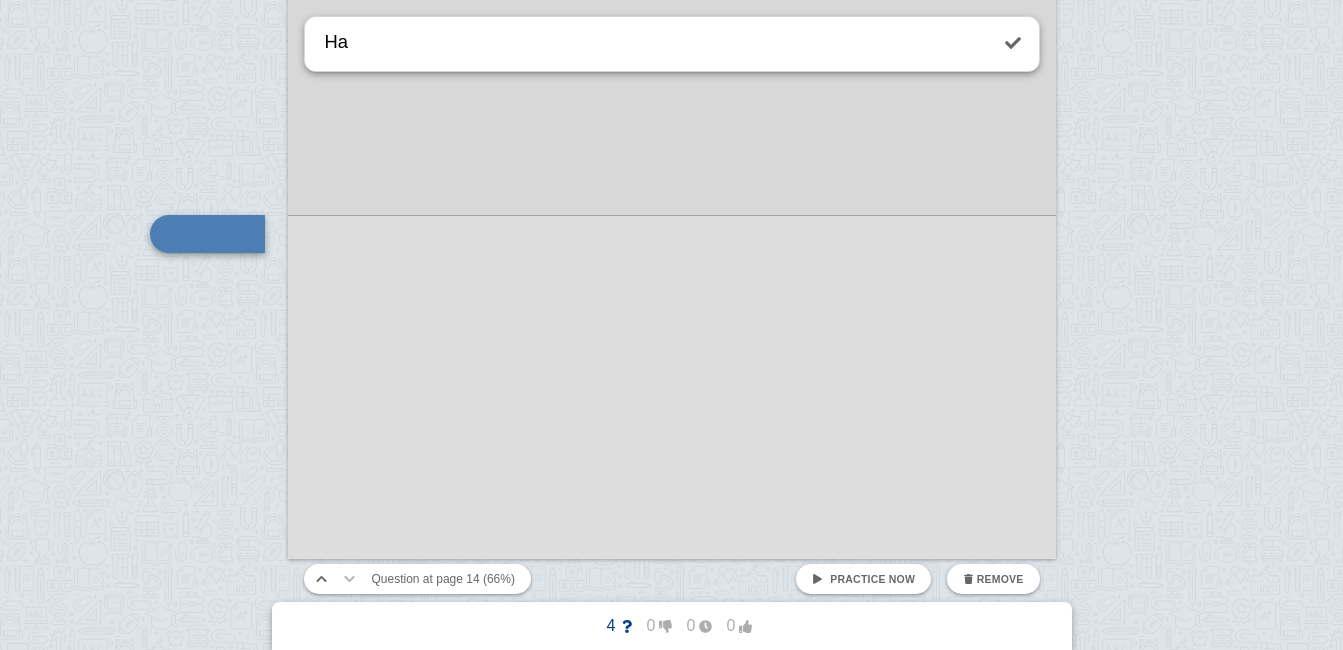 type on "H" 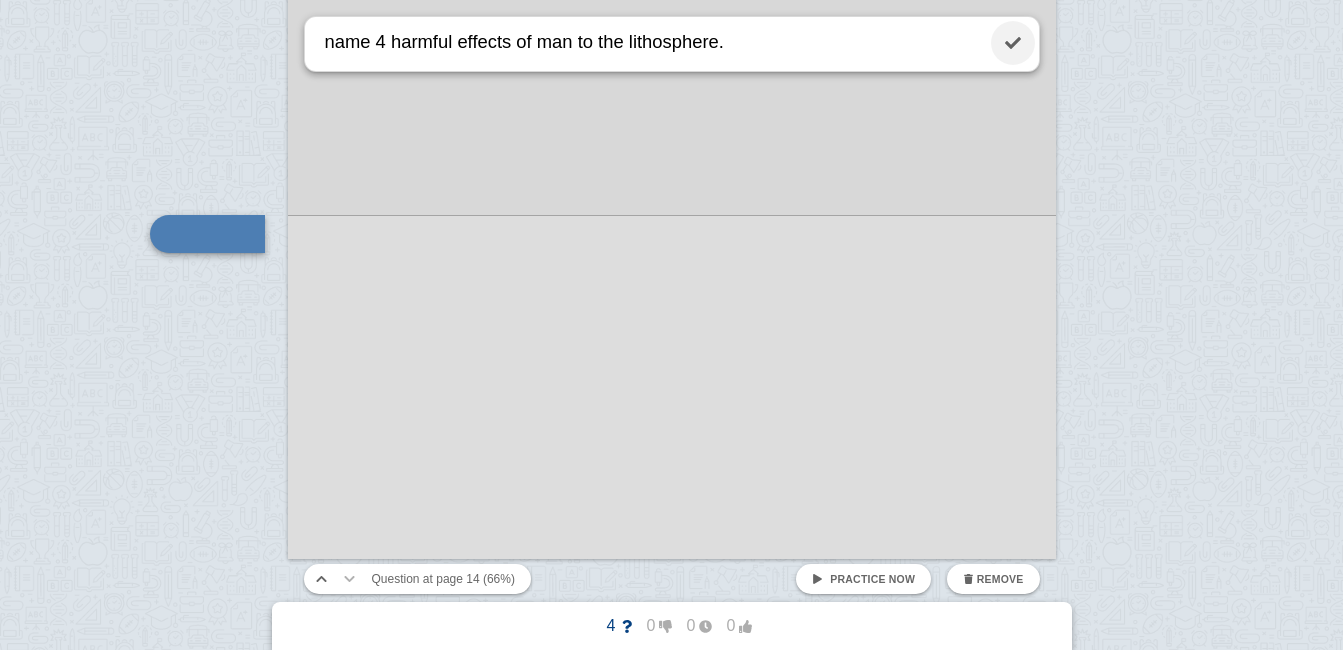 type on "name 4 harmful effects of man to the lithosphere." 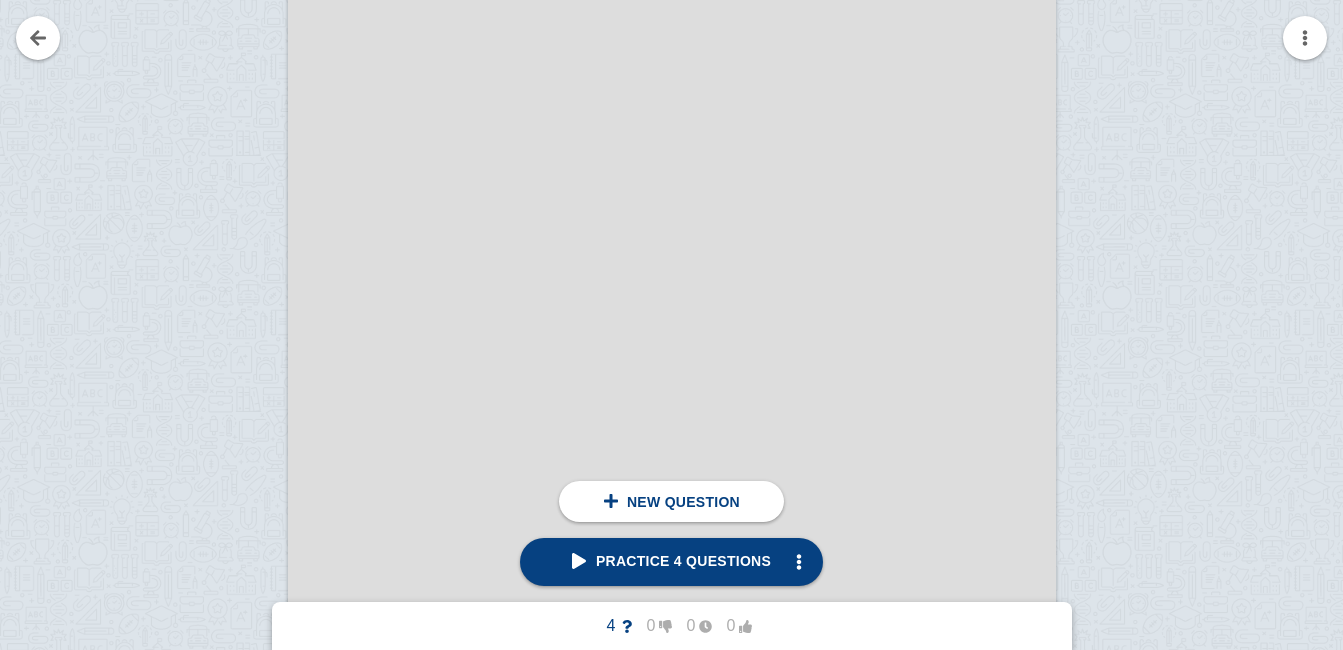 scroll, scrollTop: 15777, scrollLeft: 0, axis: vertical 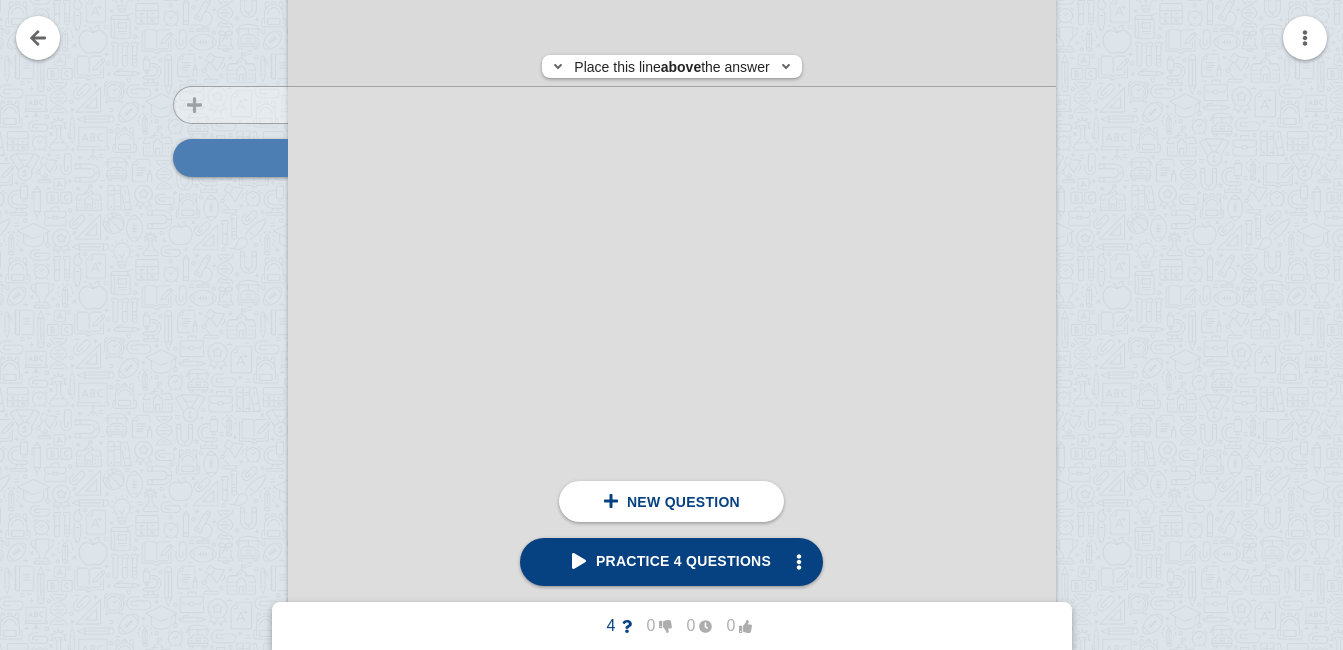 click at bounding box center (221, 291) 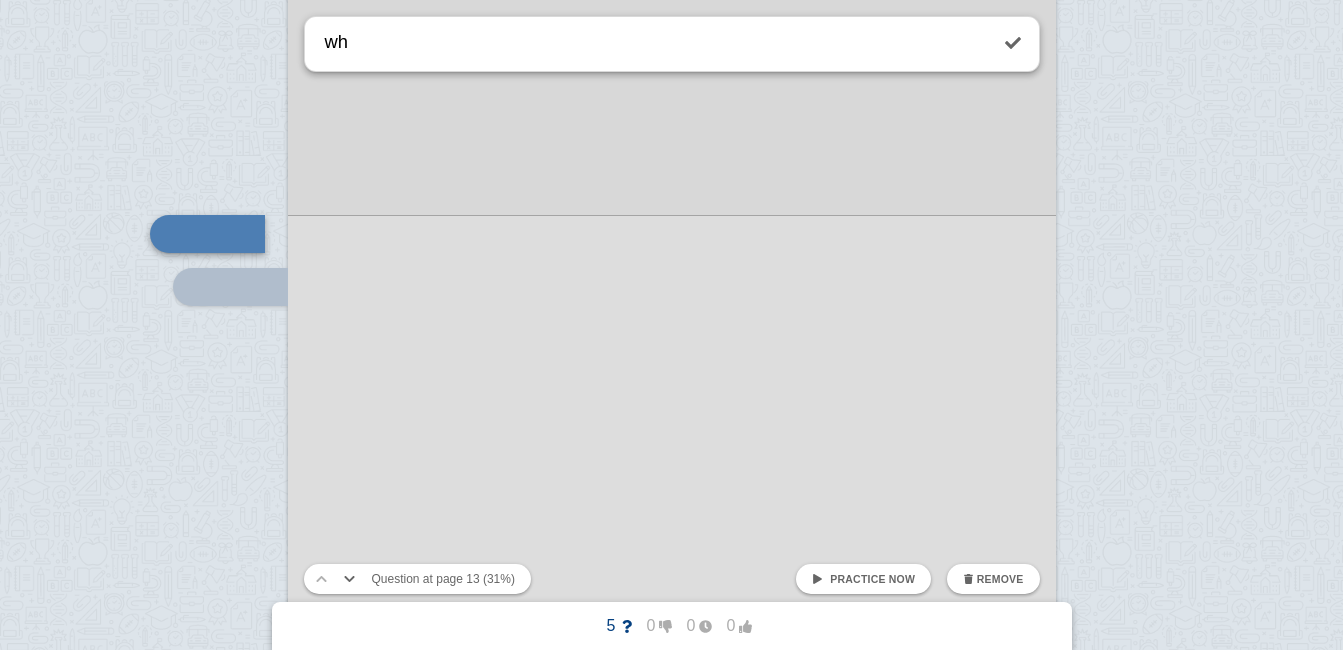 type on "w" 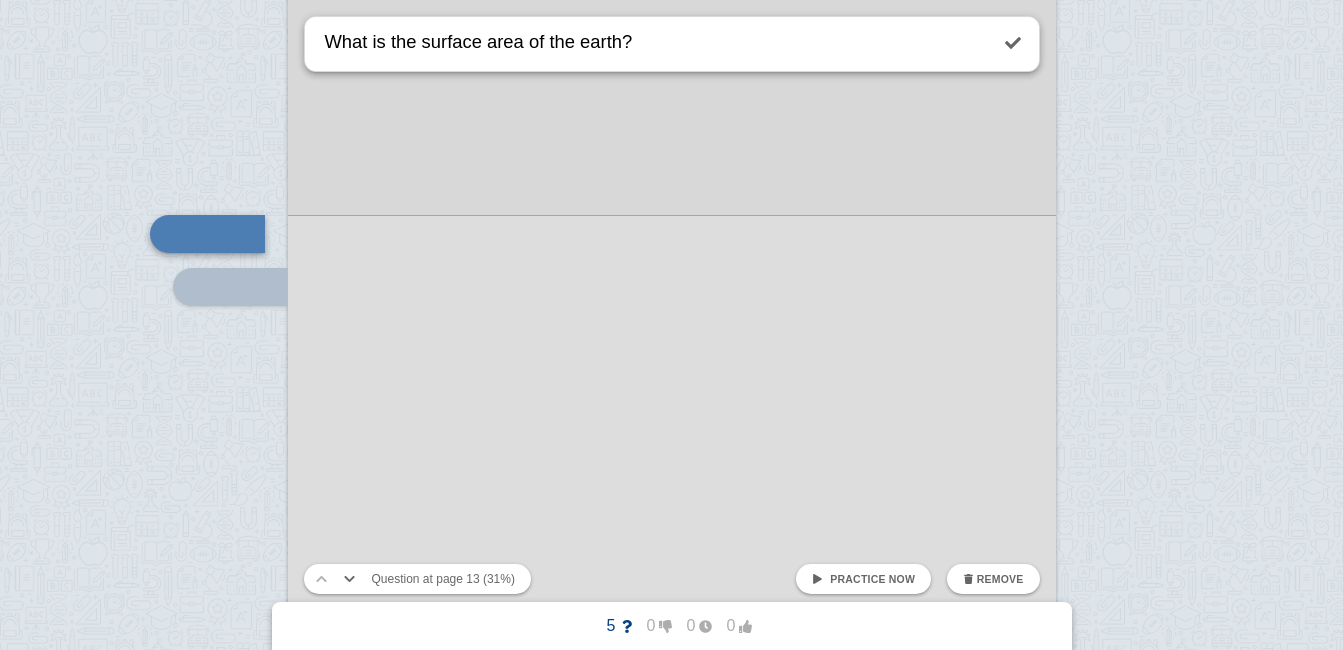 type on "What is the surface area of the earth?" 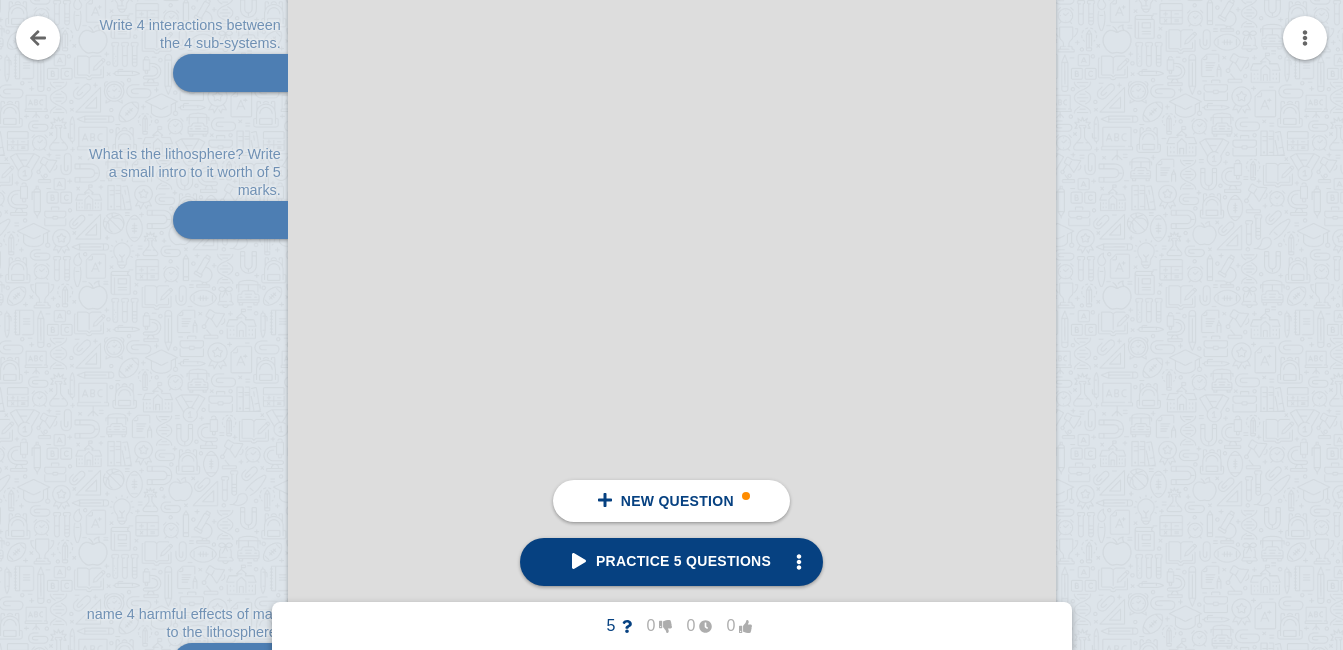 scroll, scrollTop: 14469, scrollLeft: 0, axis: vertical 